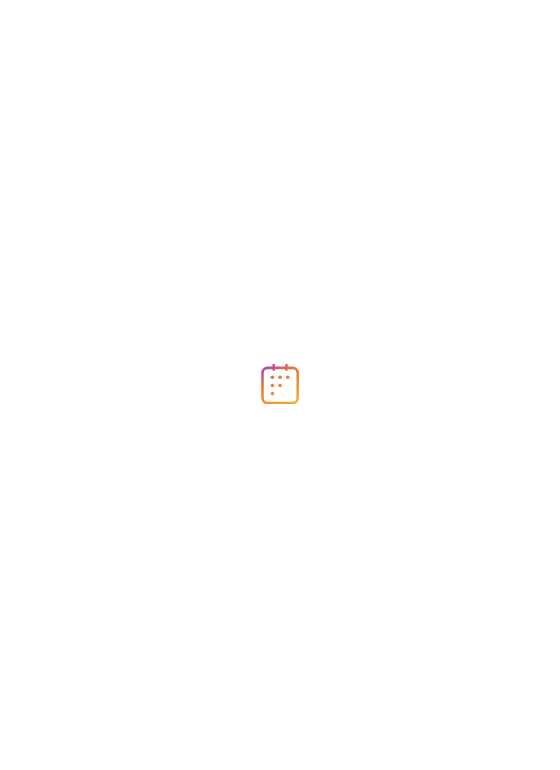 scroll, scrollTop: 0, scrollLeft: 0, axis: both 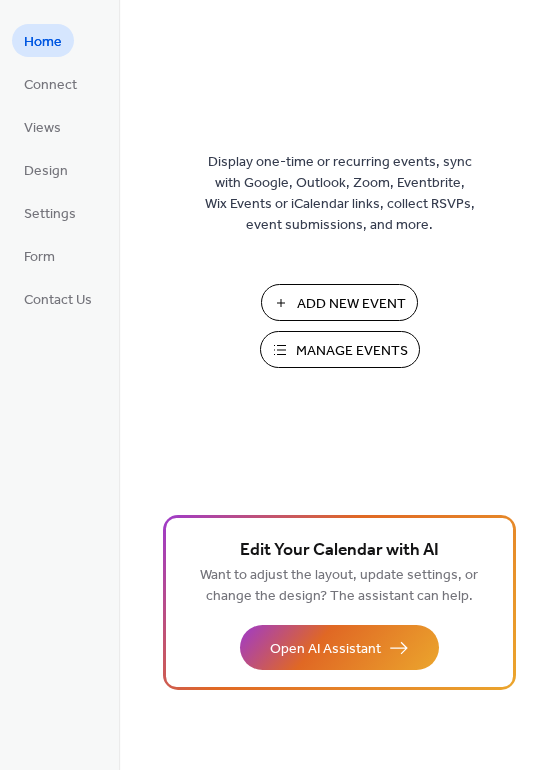 click on "Add New Event" at bounding box center (339, 302) 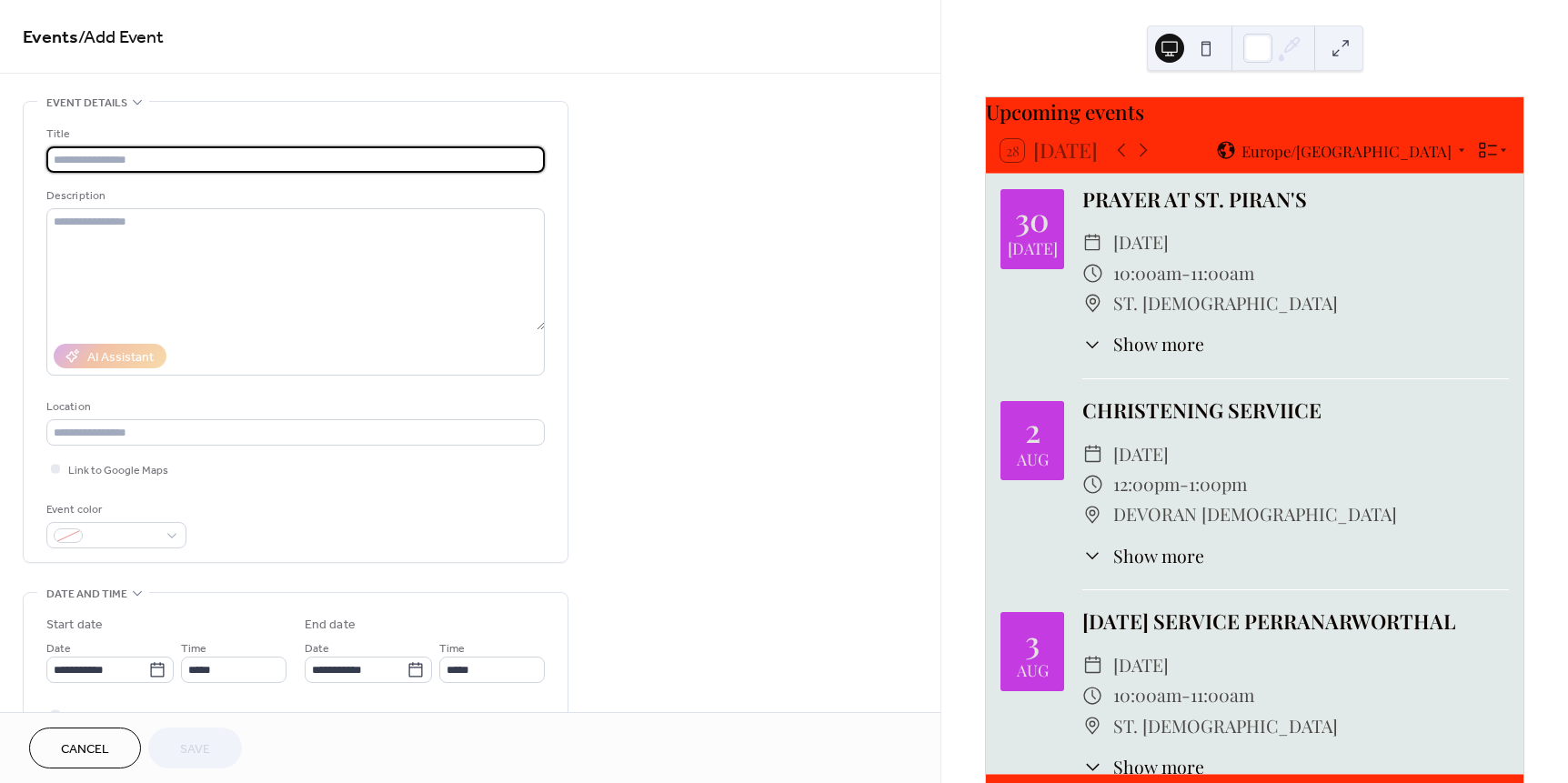 scroll, scrollTop: 0, scrollLeft: 0, axis: both 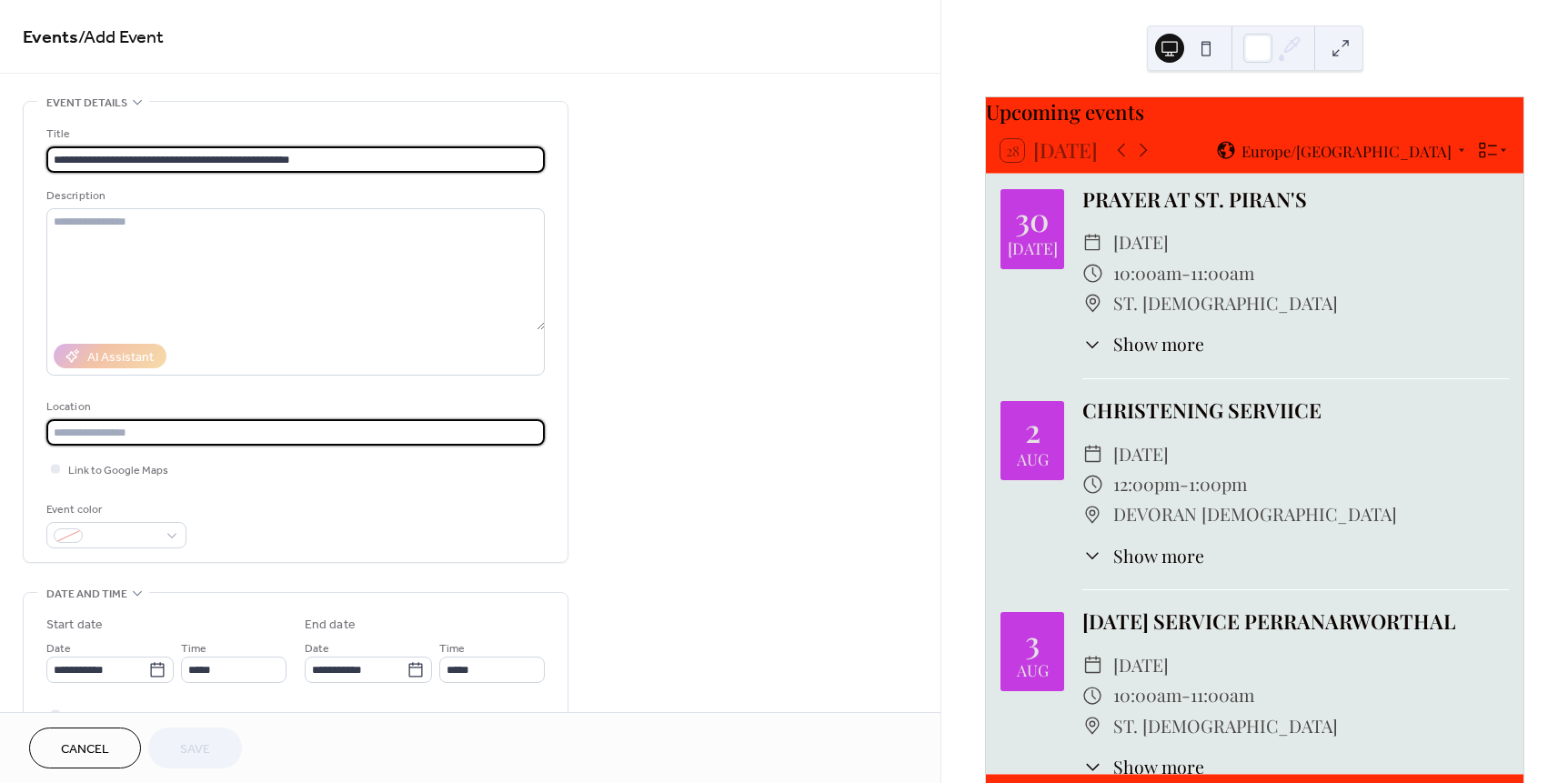 type on "**********" 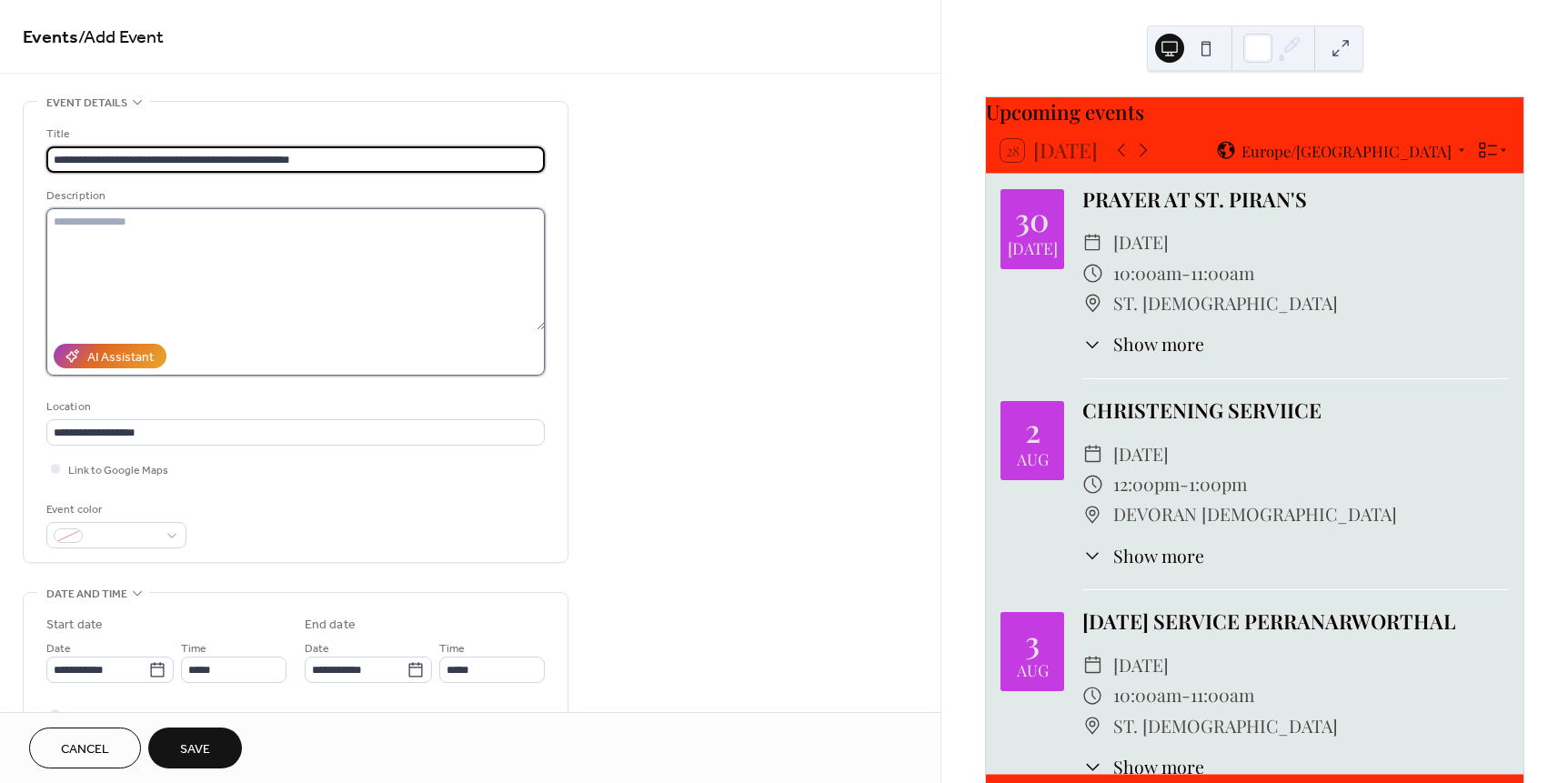 click at bounding box center (296, 269) 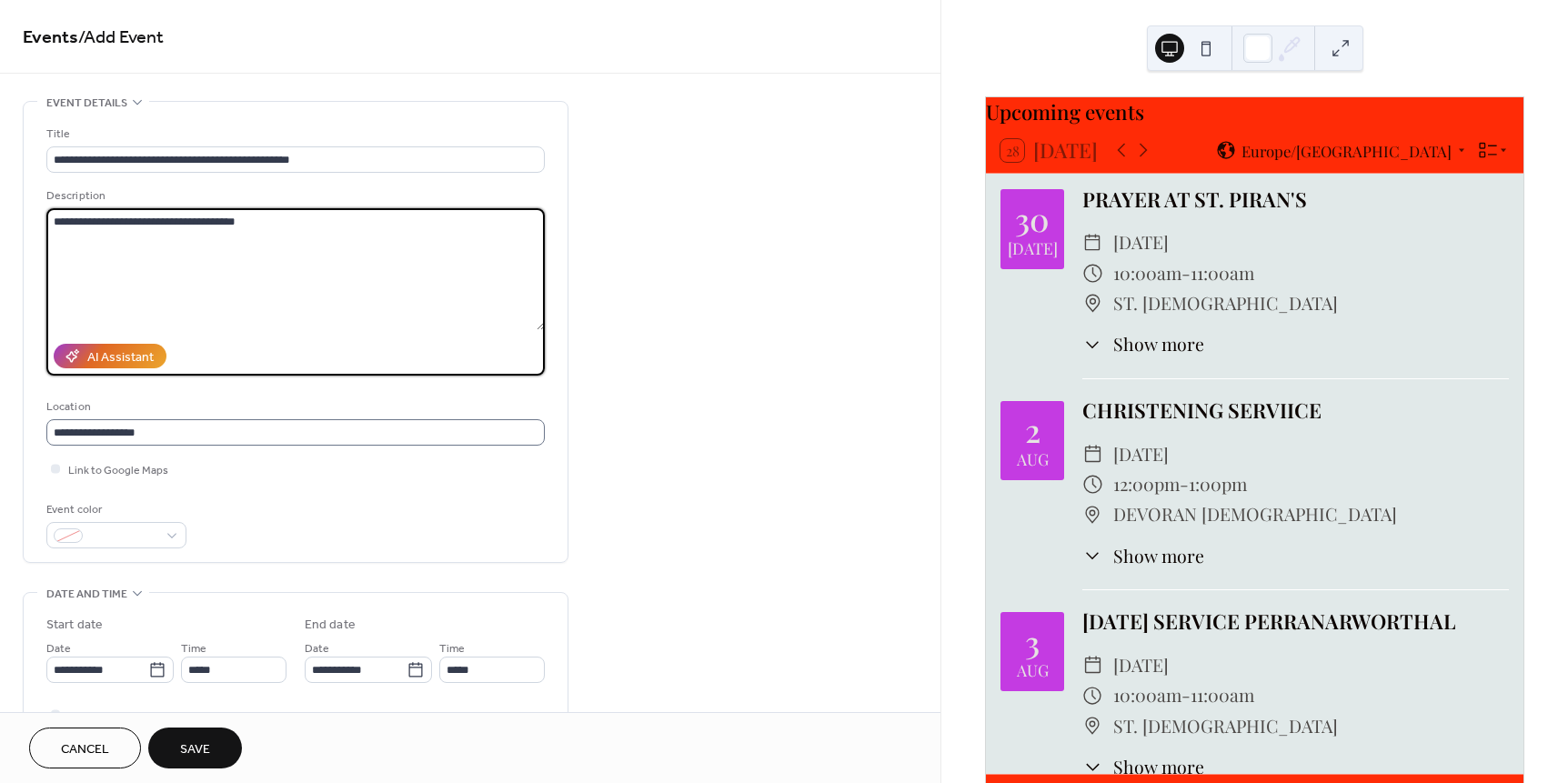 type on "**********" 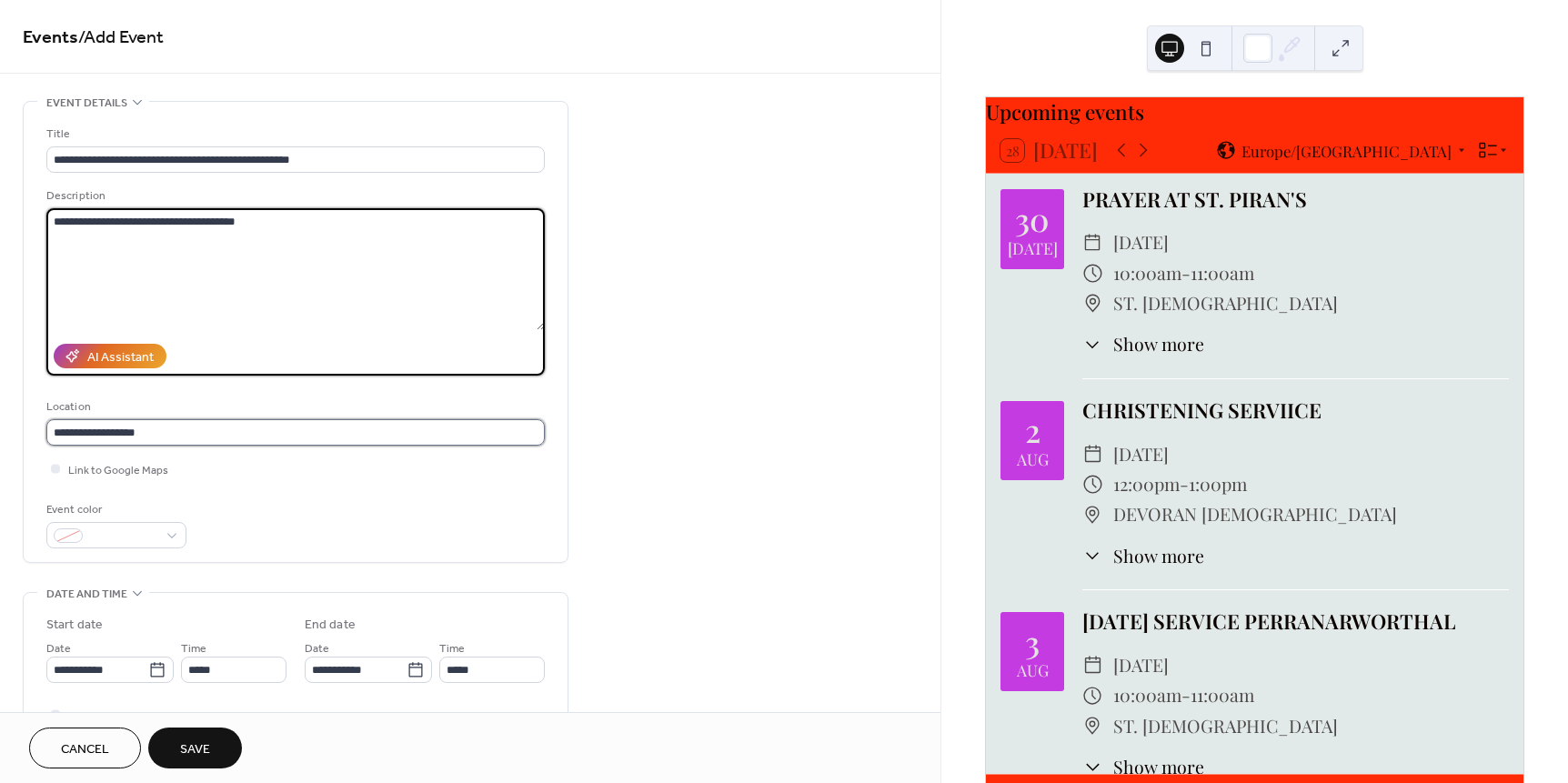 click on "**********" at bounding box center (296, 432) 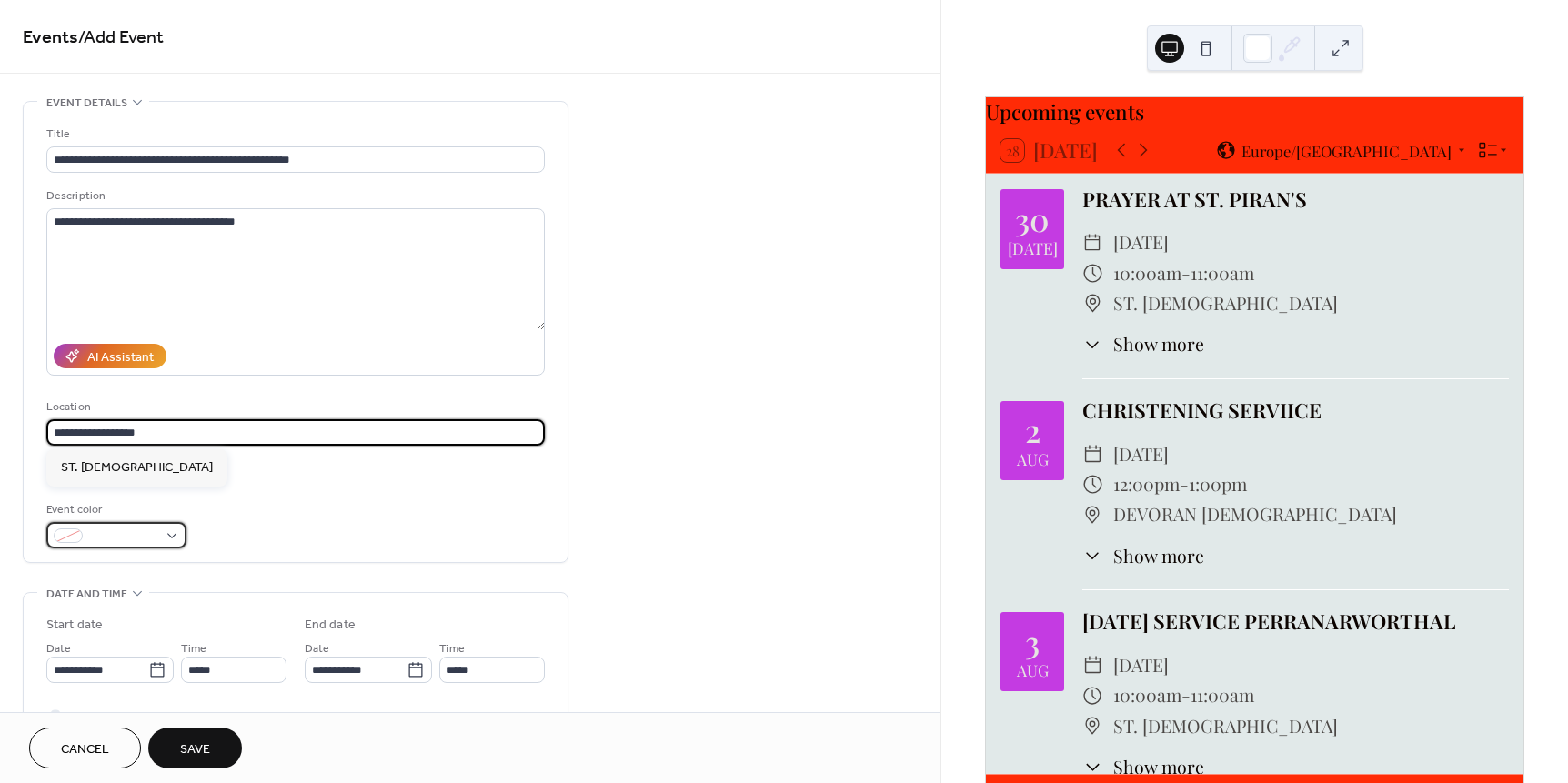 click at bounding box center (124, 537) 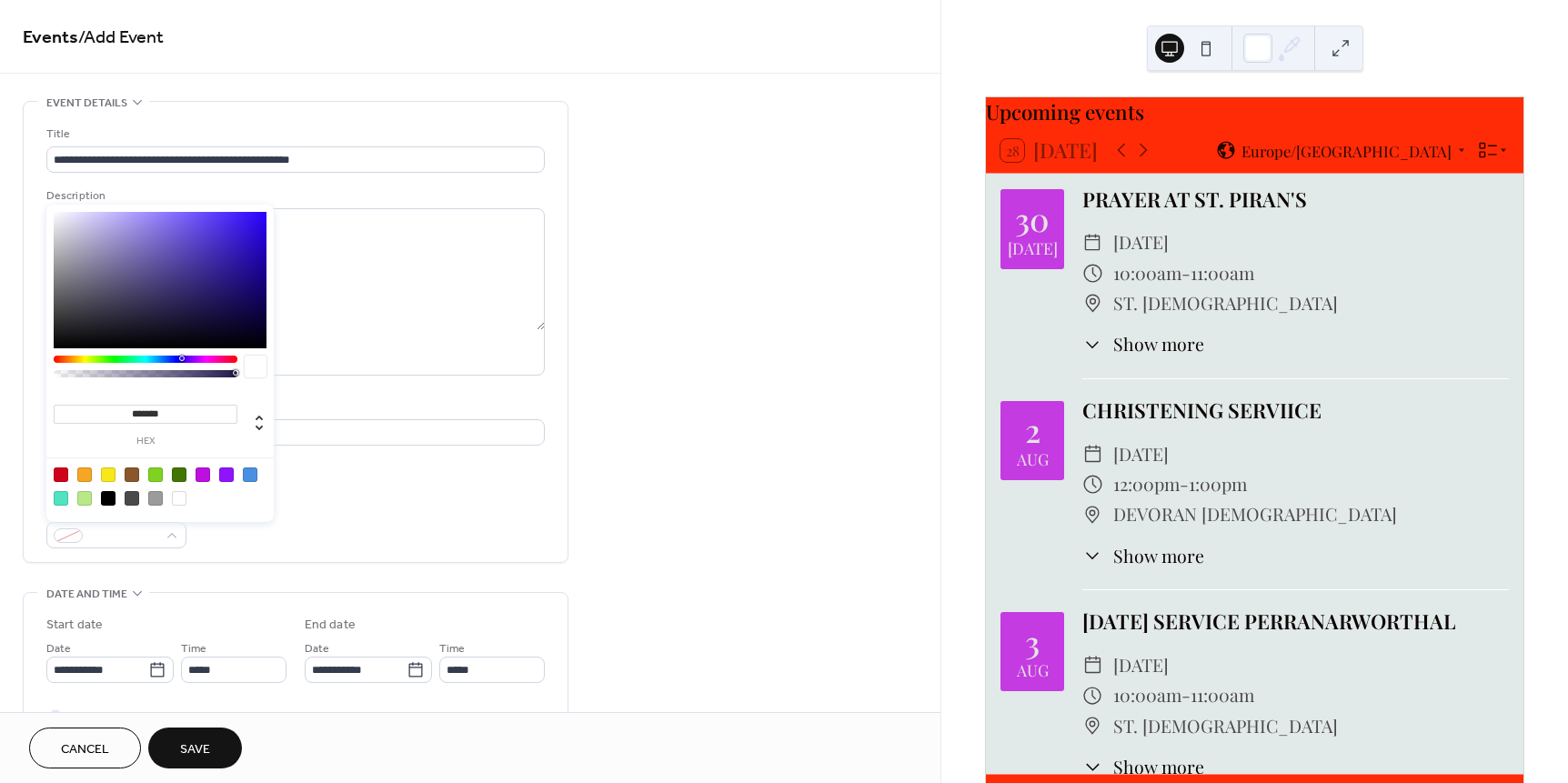 click at bounding box center [203, 475] 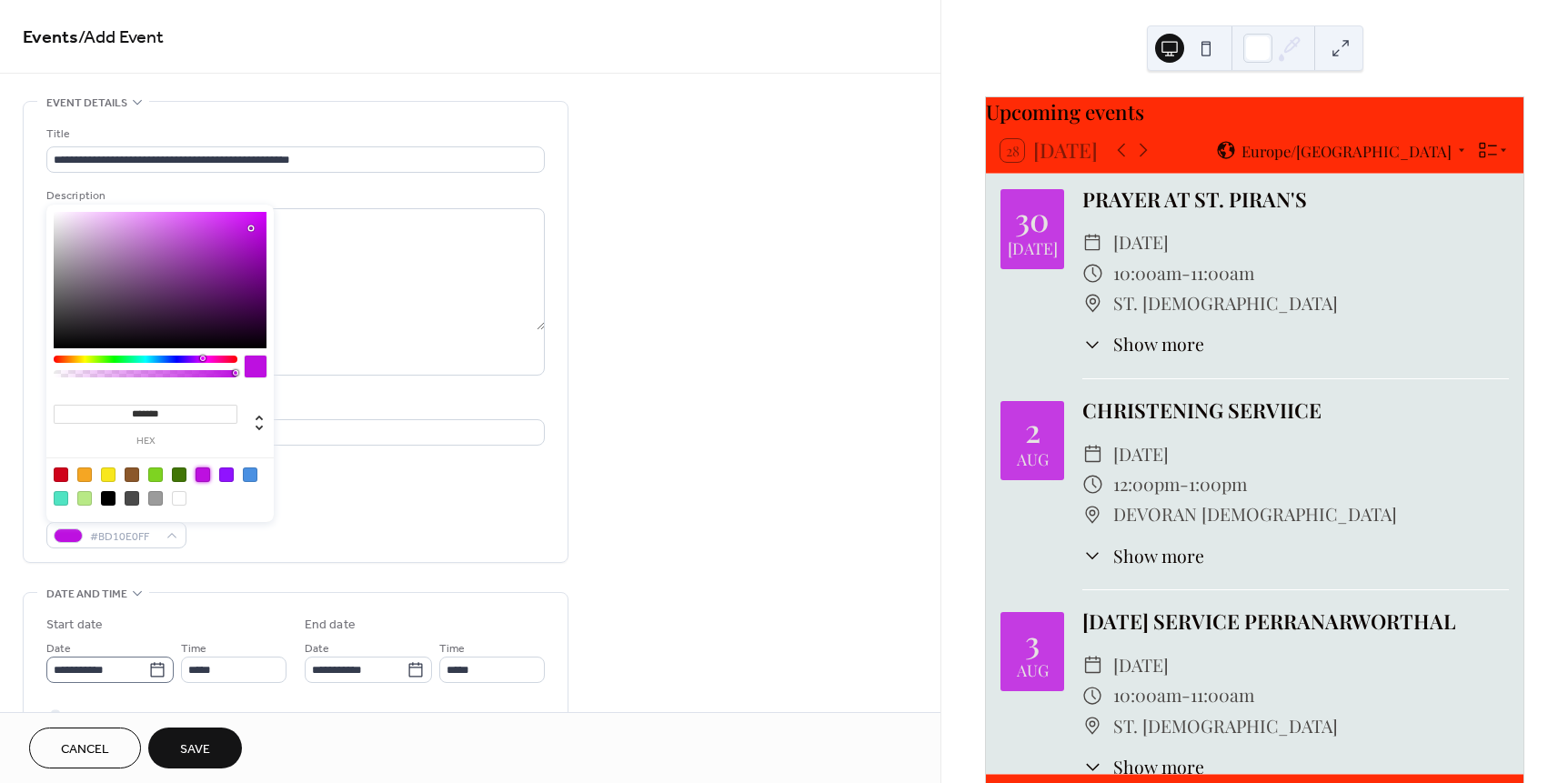 click 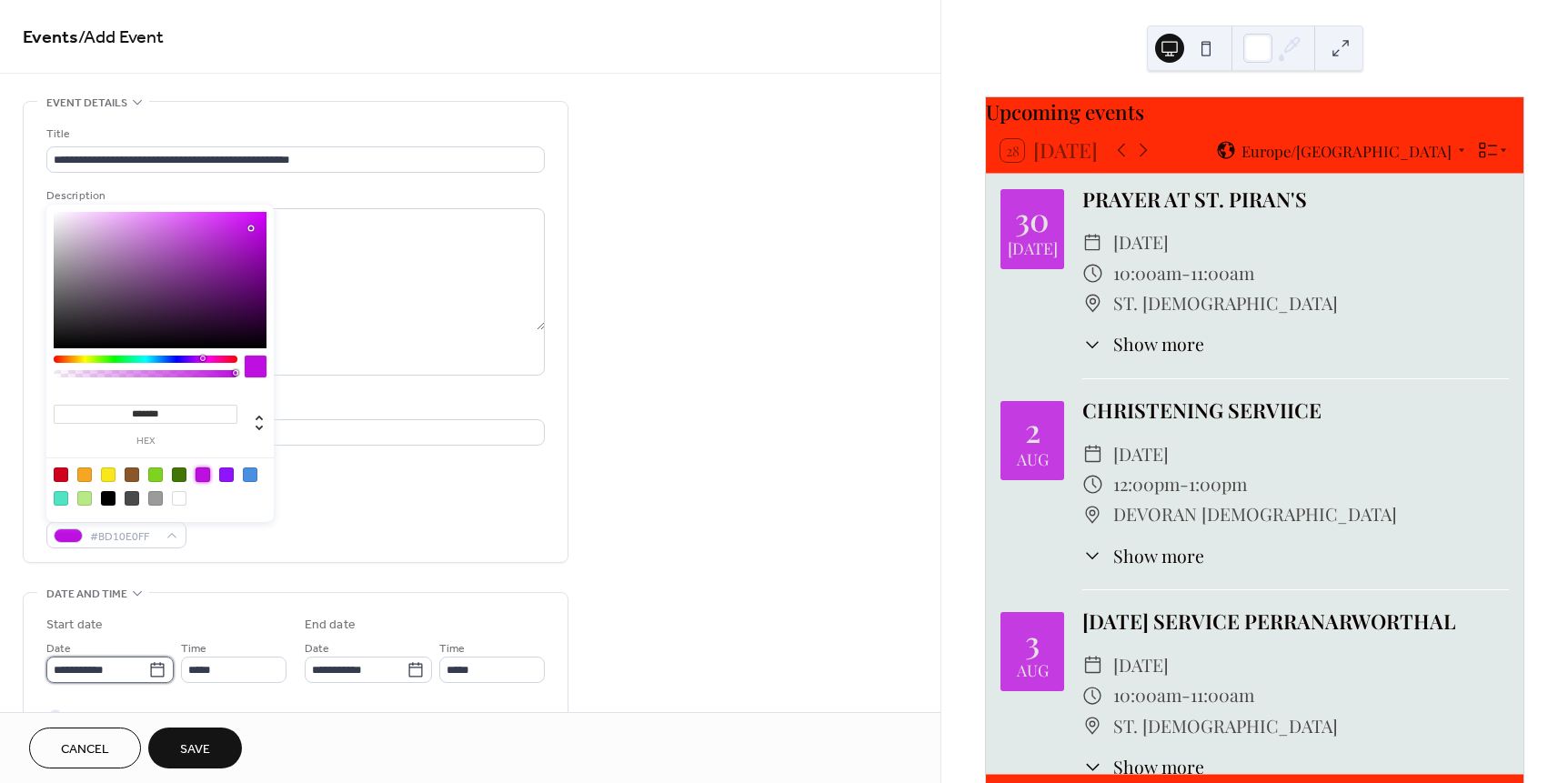 click on "**********" at bounding box center (97, 669) 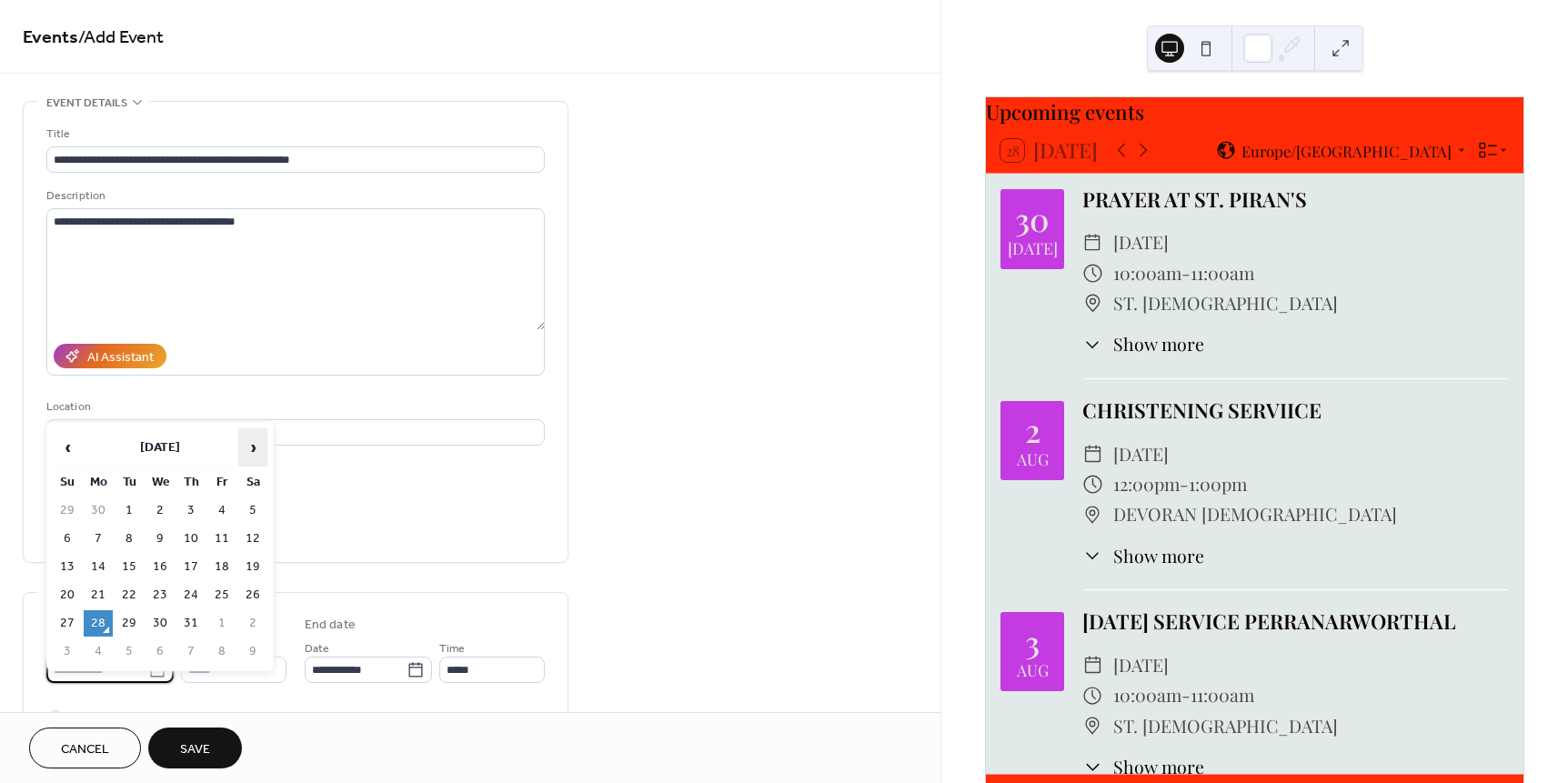click on "›" at bounding box center (253, 447) 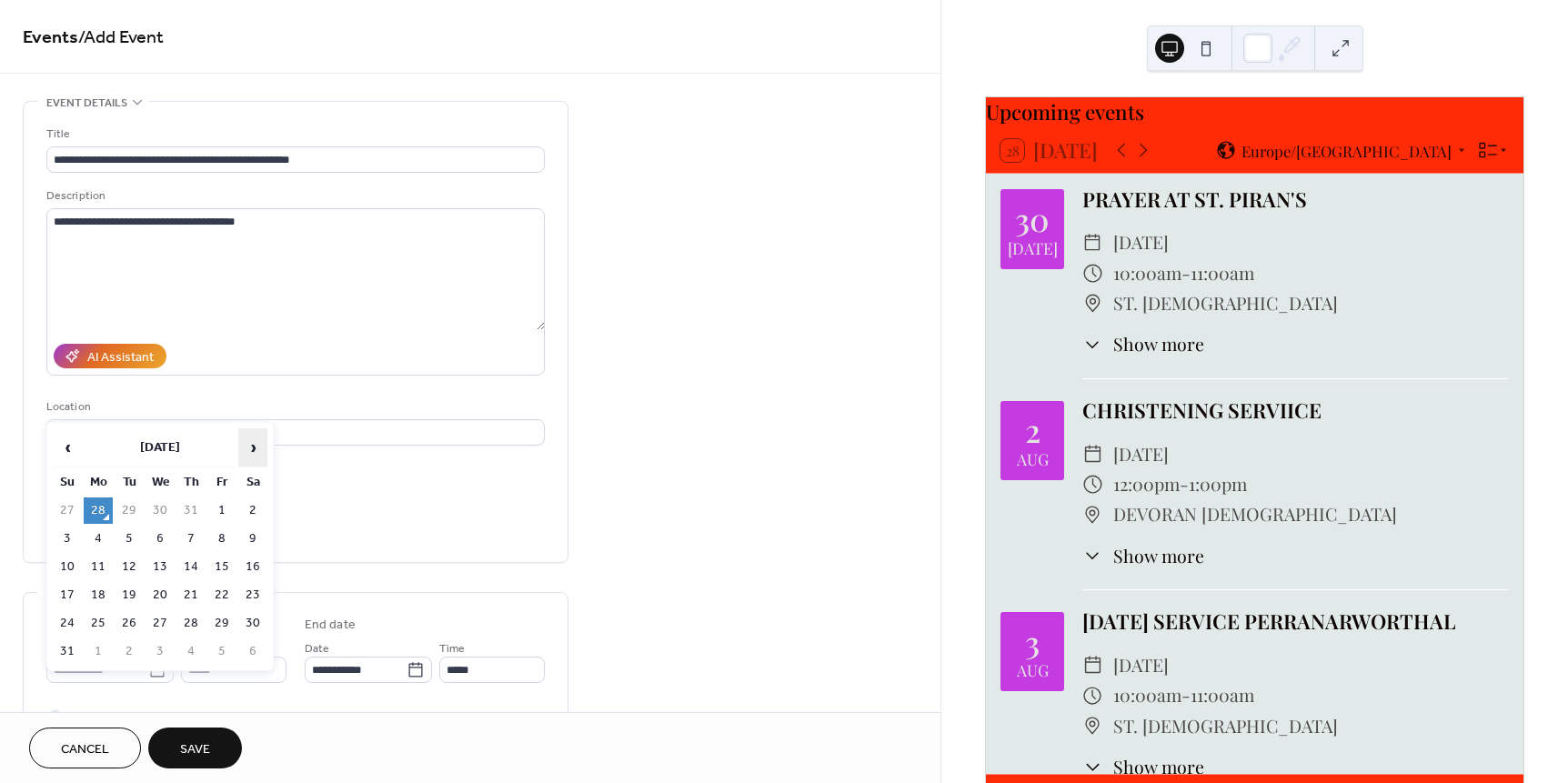 click on "›" at bounding box center [253, 447] 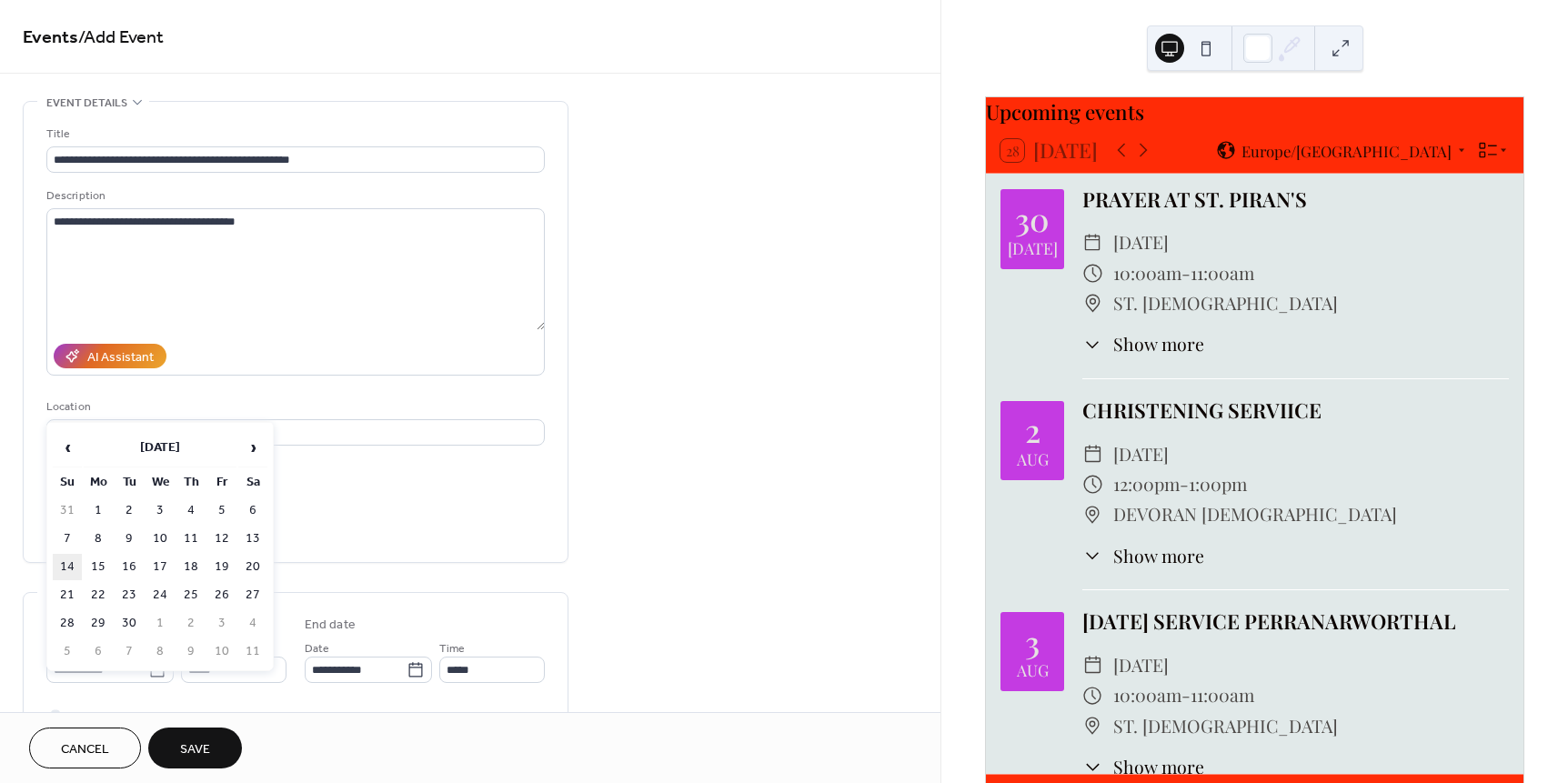 click on "14" at bounding box center [67, 567] 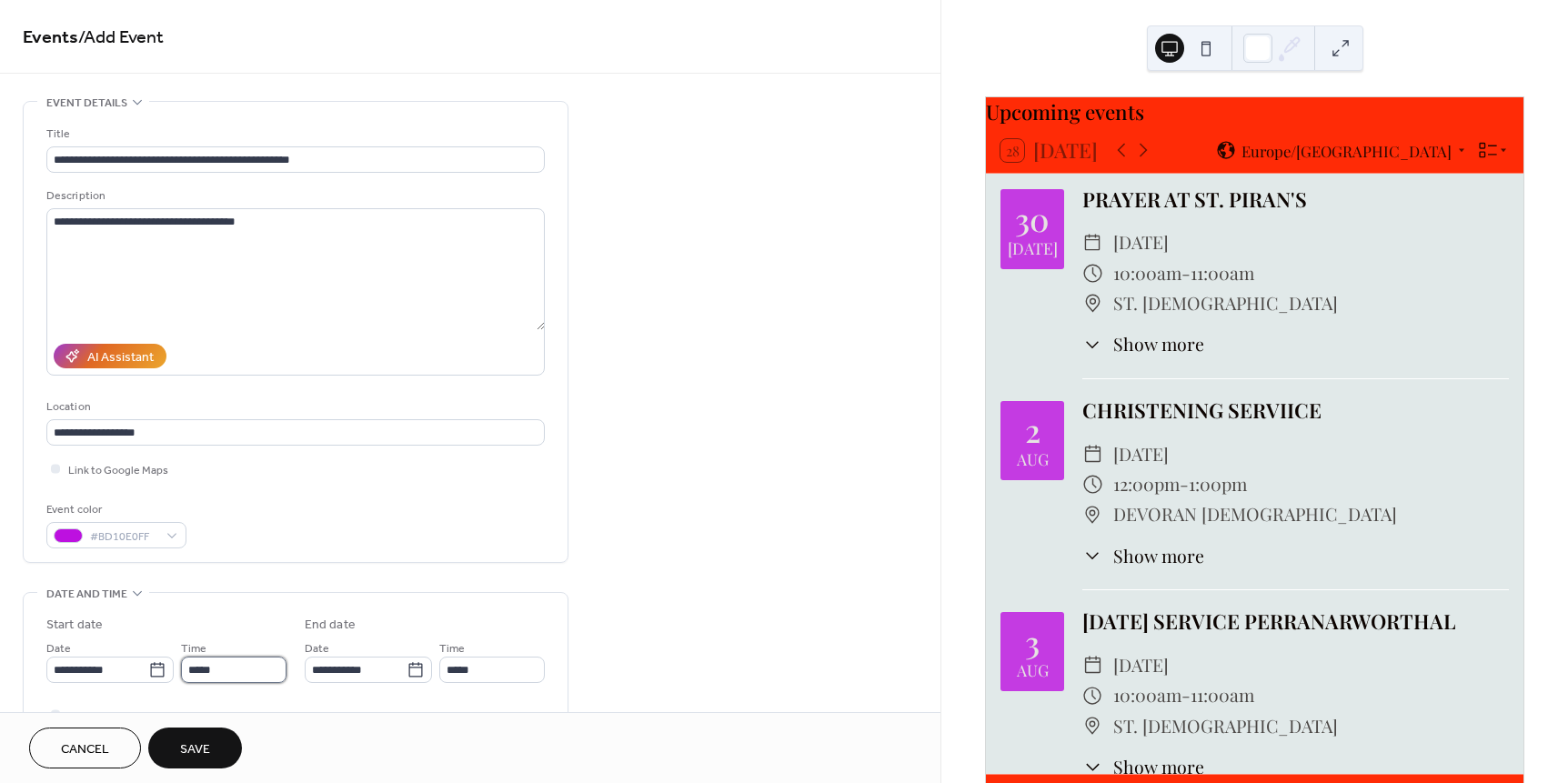 click on "*****" at bounding box center [234, 669] 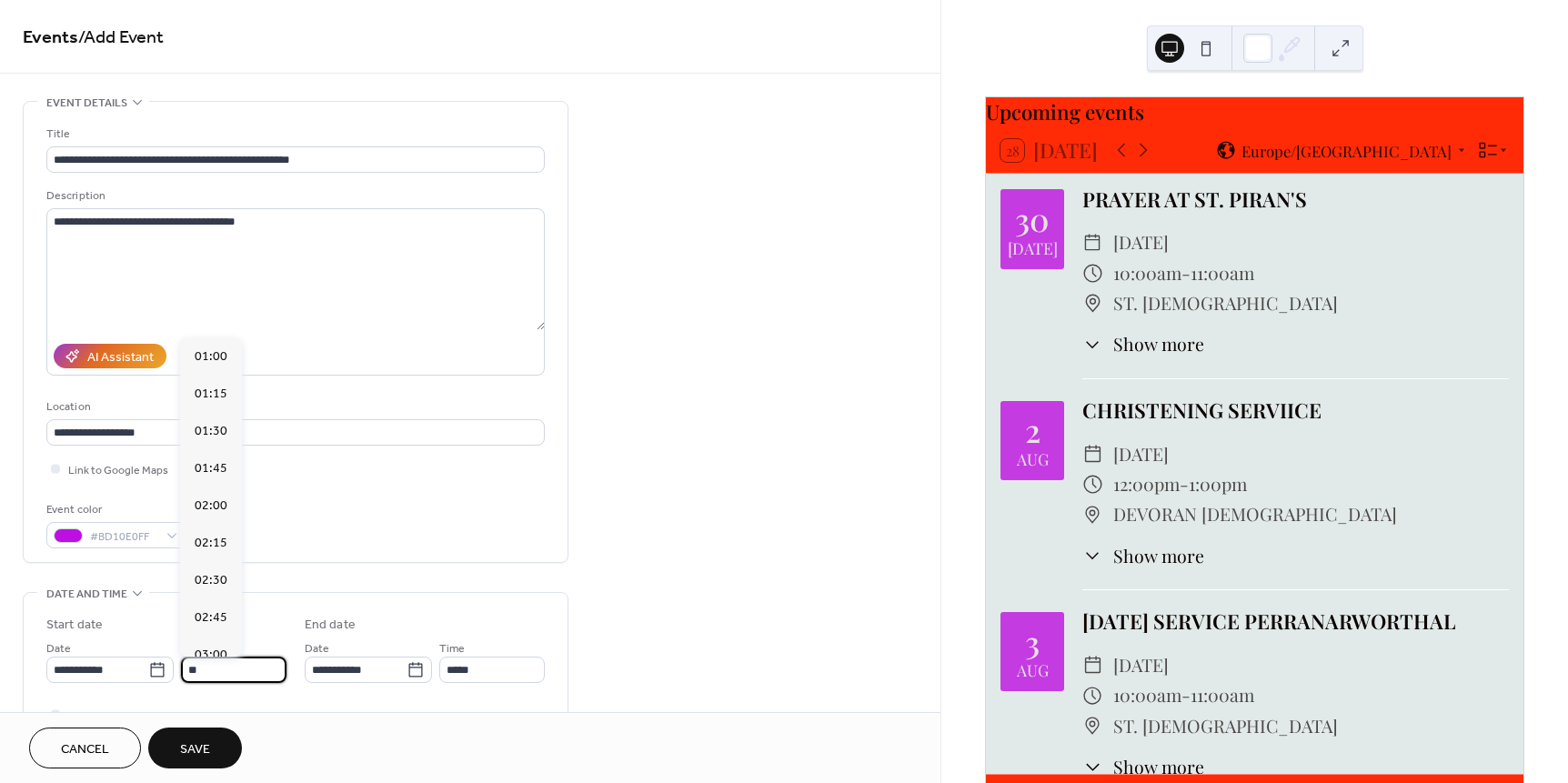 scroll, scrollTop: 1491, scrollLeft: 0, axis: vertical 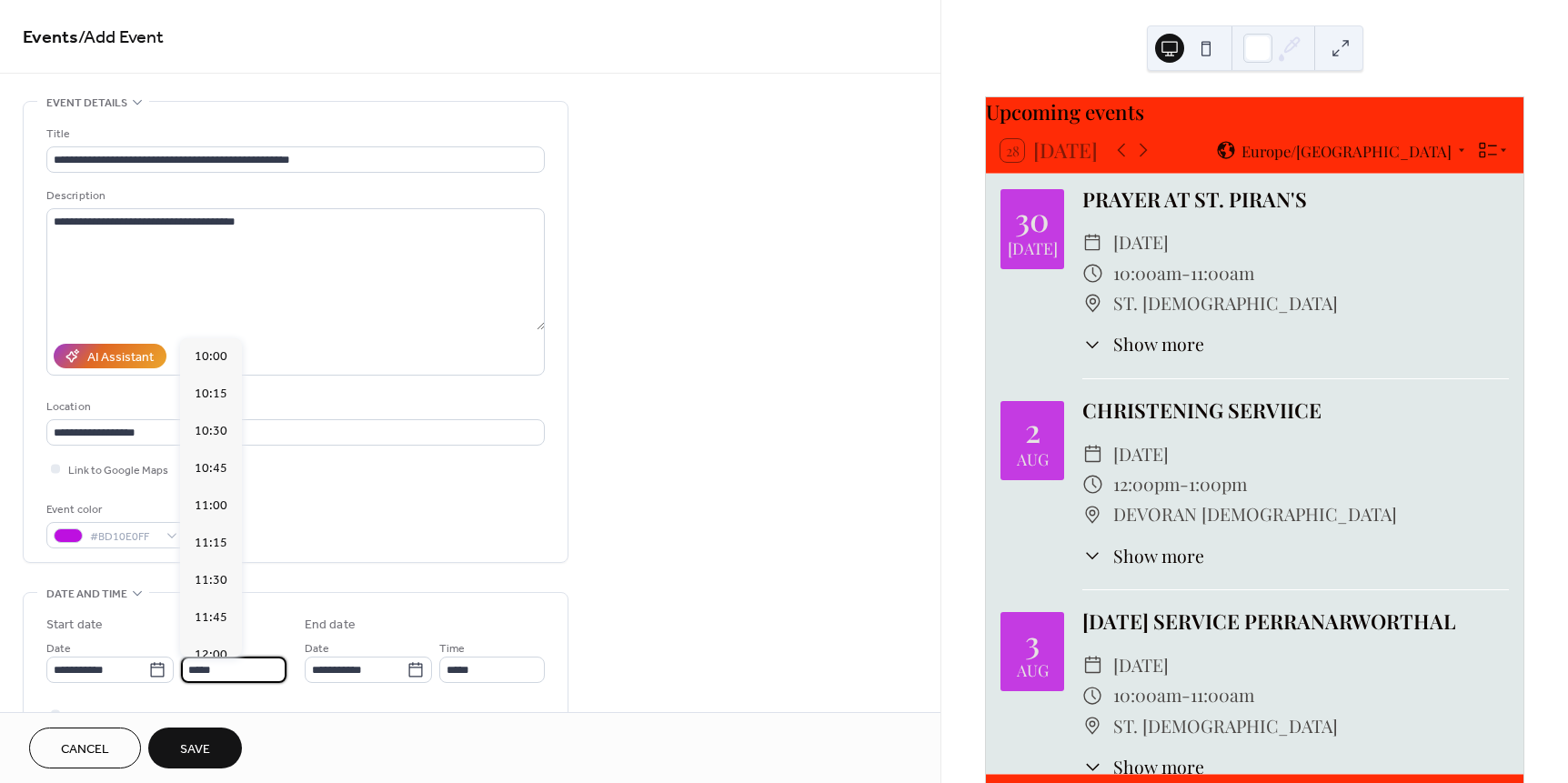 click on "**********" at bounding box center [470, 655] 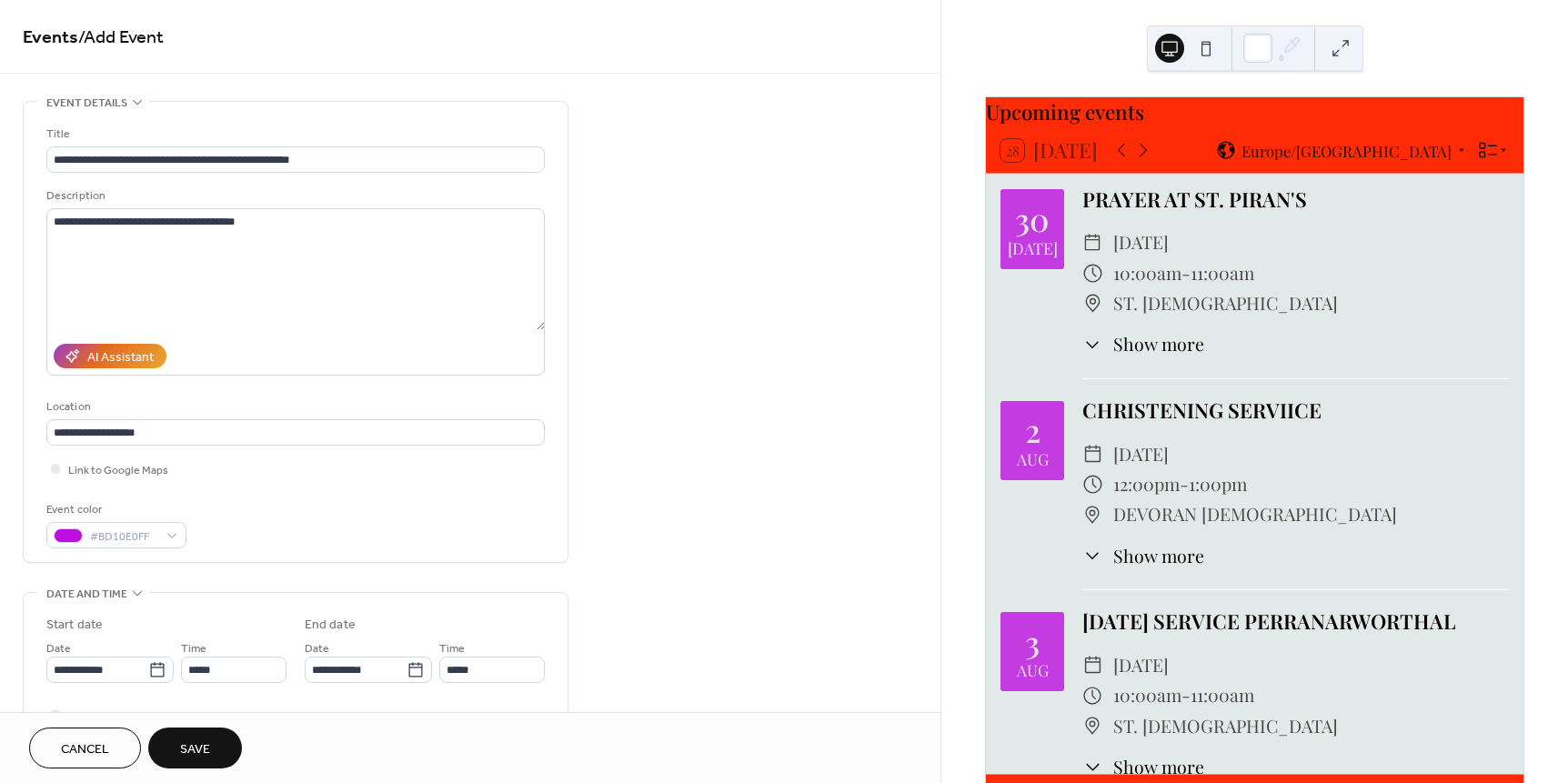 click on "Save" at bounding box center (195, 749) 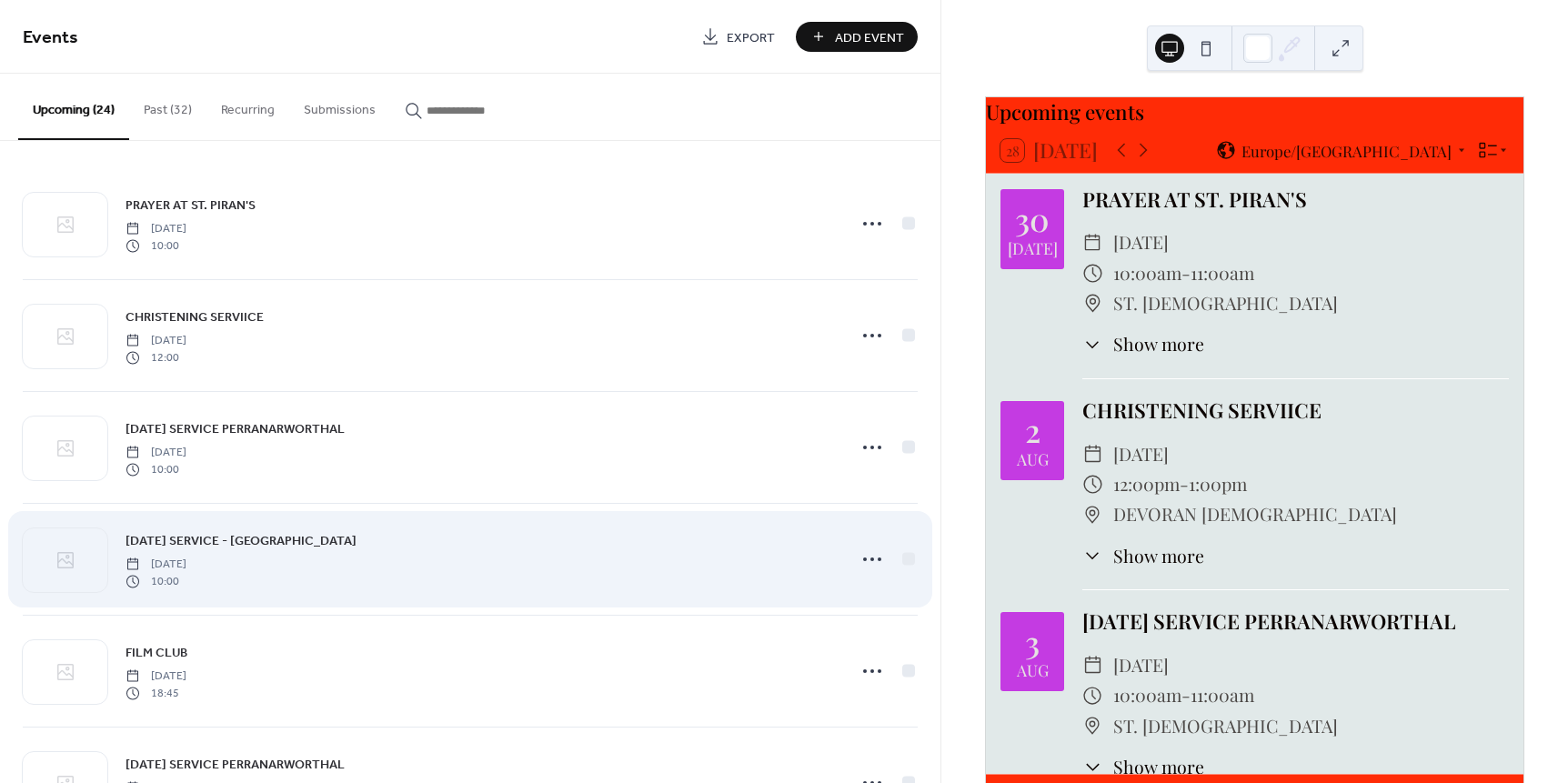 click on "[DATE] SERVICE - [GEOGRAPHIC_DATA] [DATE] 10:00" at bounding box center [480, 559] 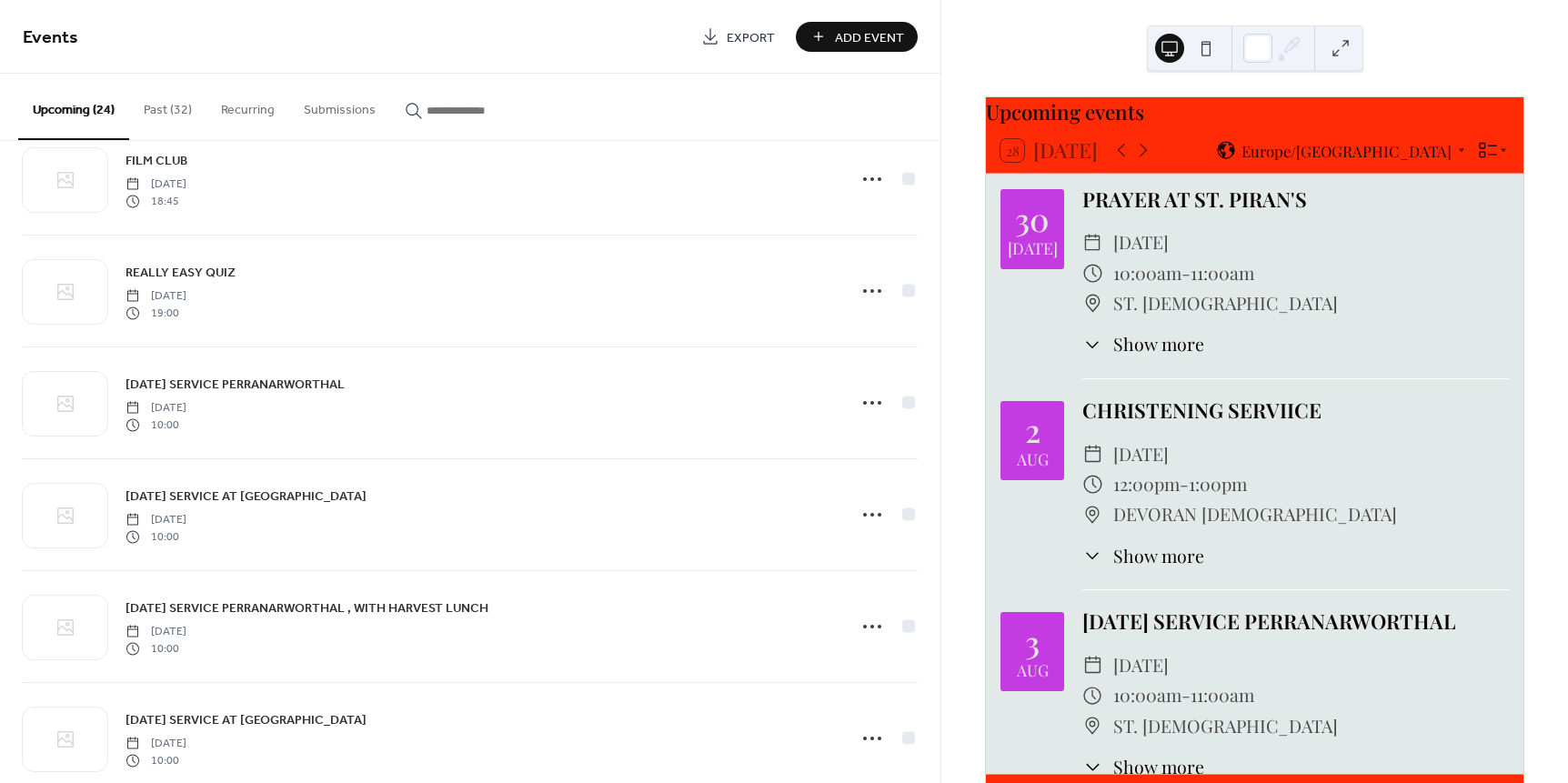 scroll, scrollTop: 1506, scrollLeft: 0, axis: vertical 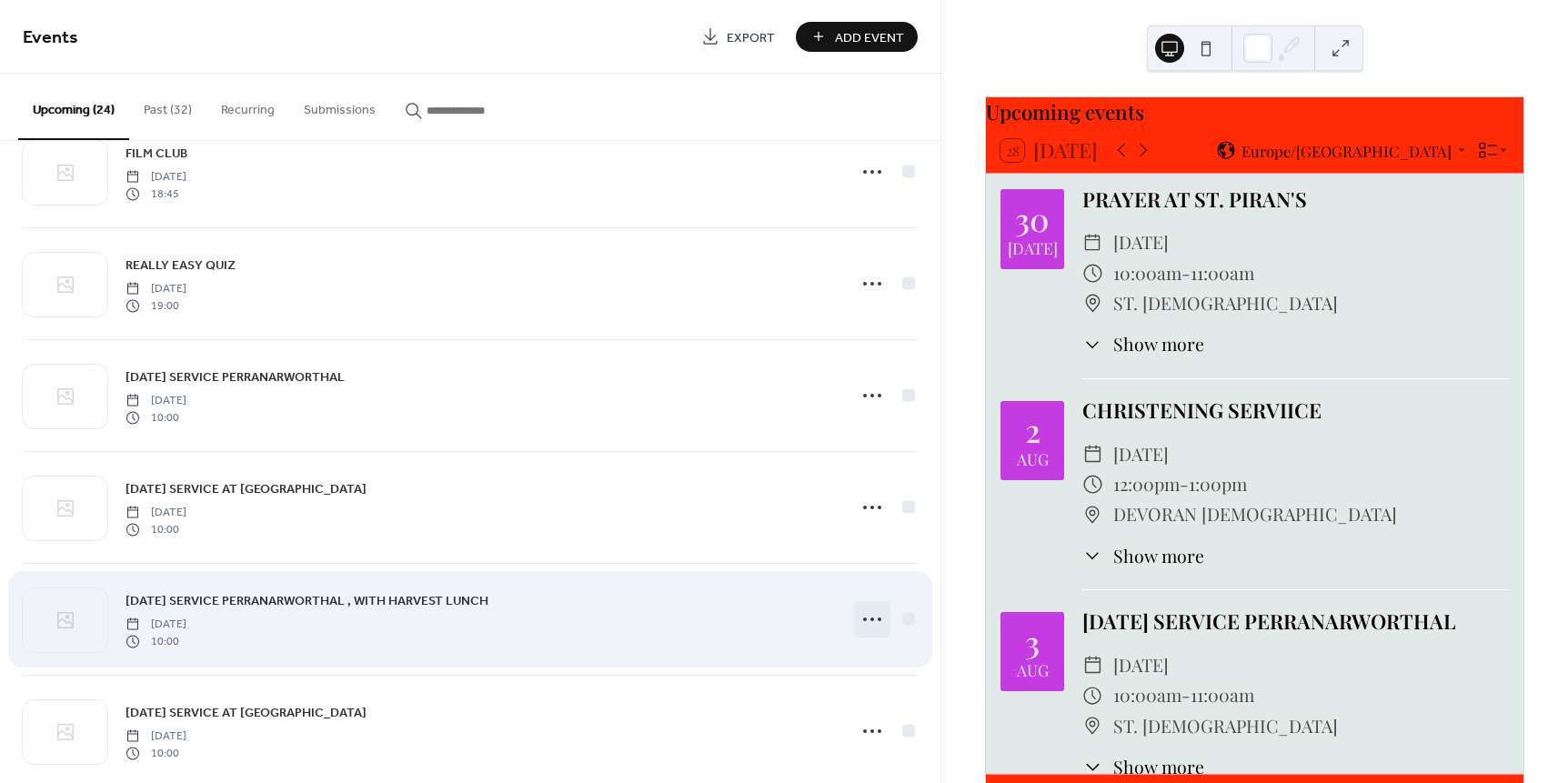 click 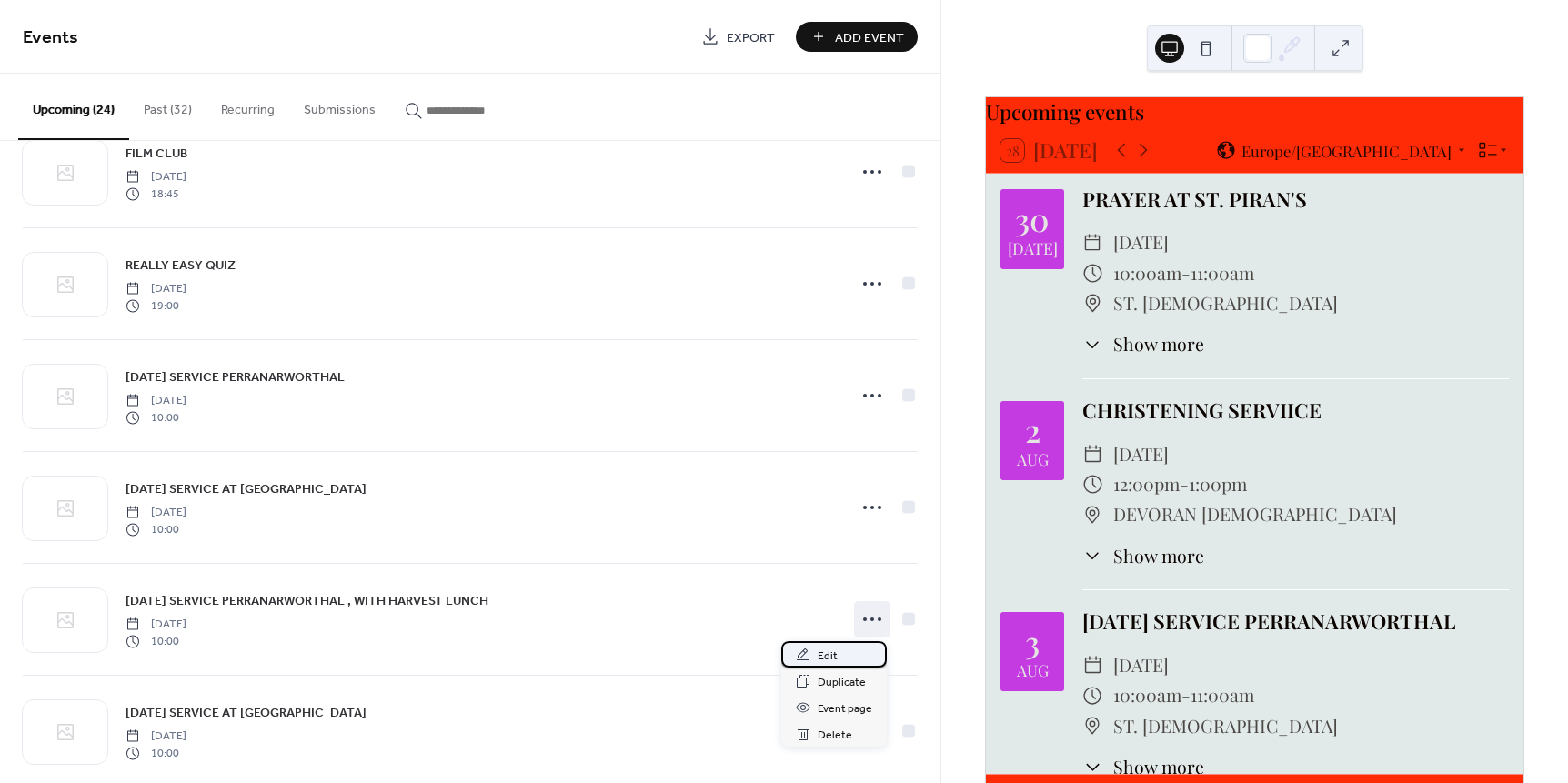 click on "Edit" at bounding box center [828, 656] 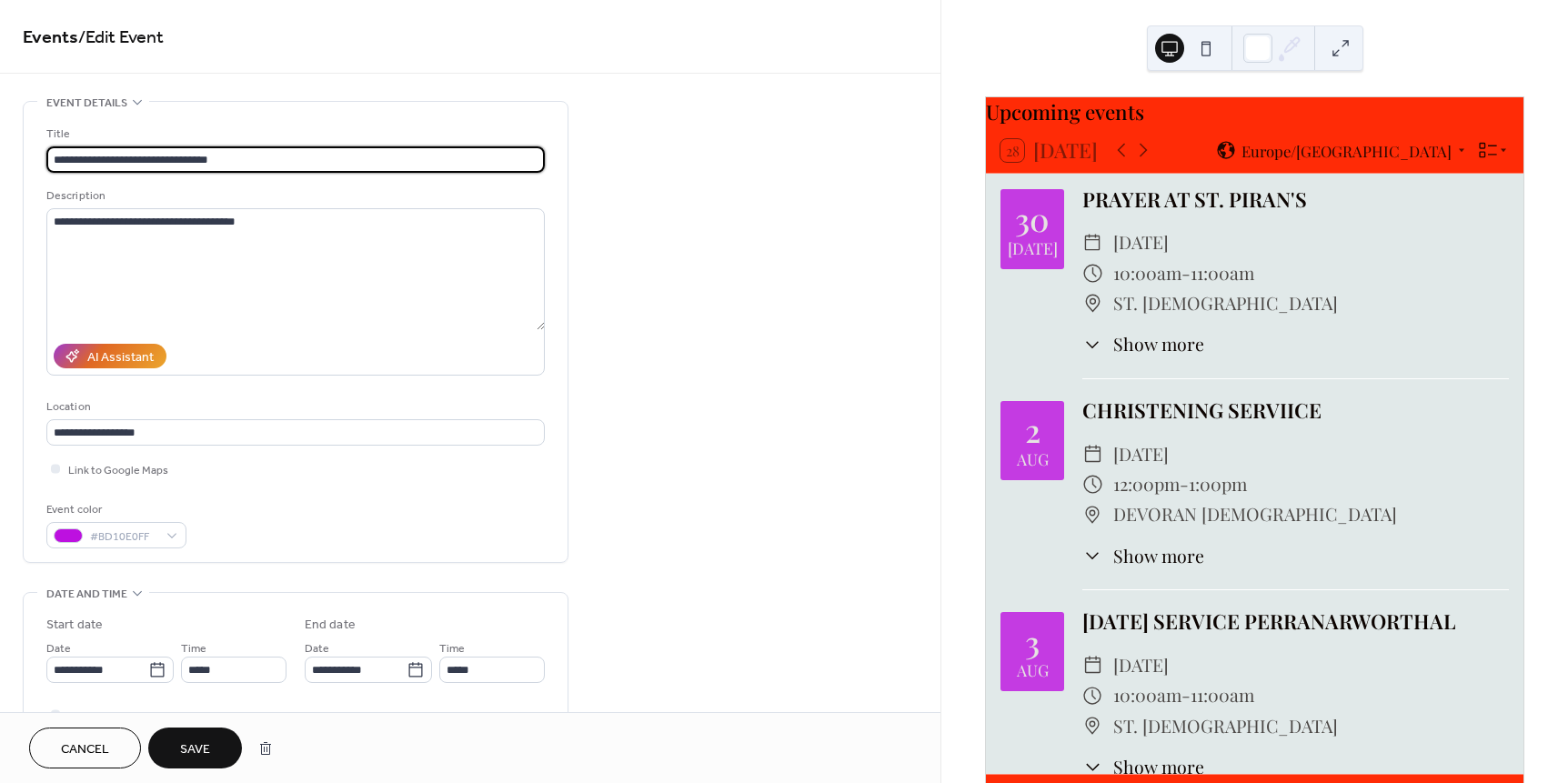 type on "**********" 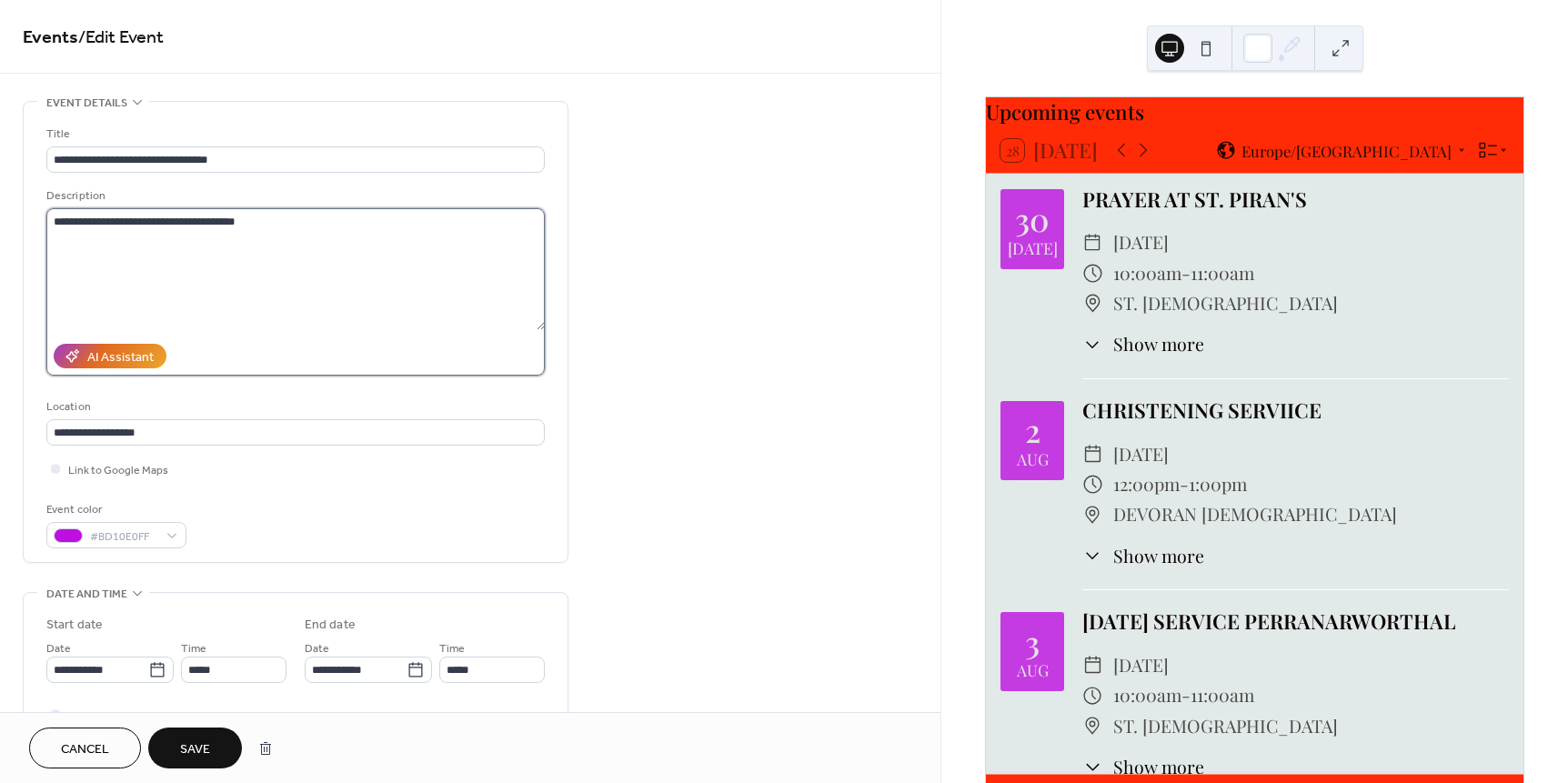 click on "**********" at bounding box center (296, 269) 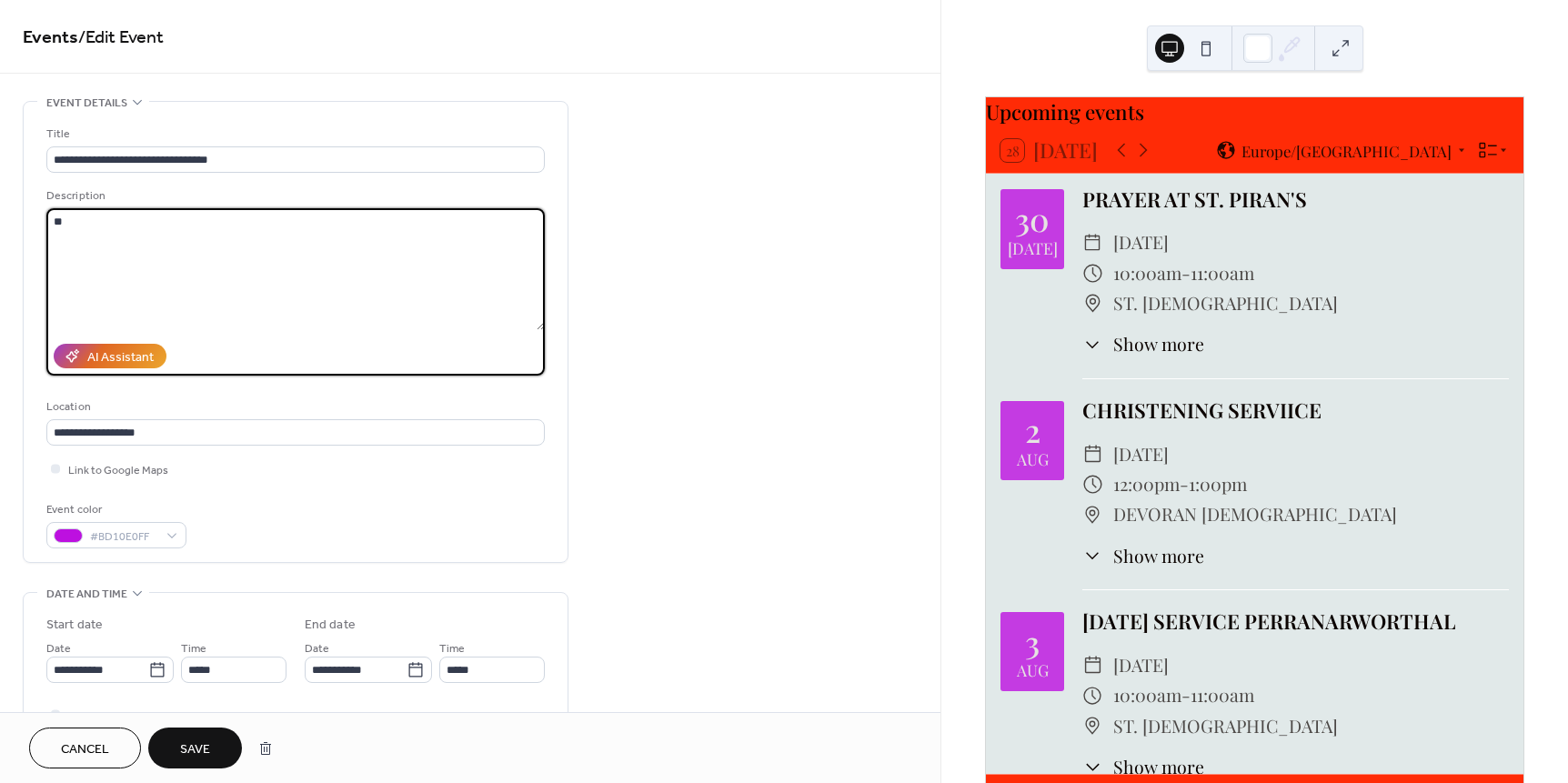 type on "*" 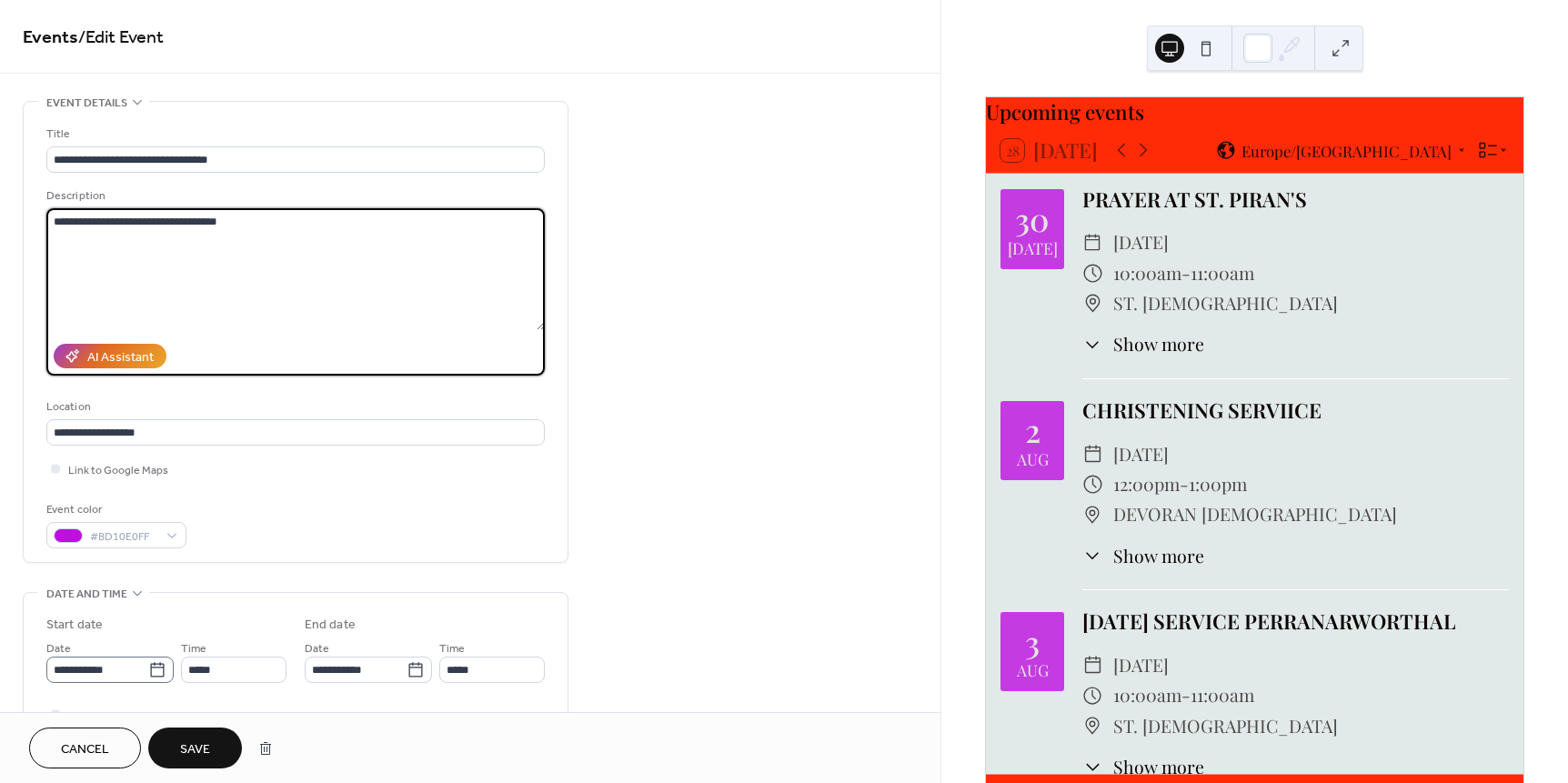 type on "**********" 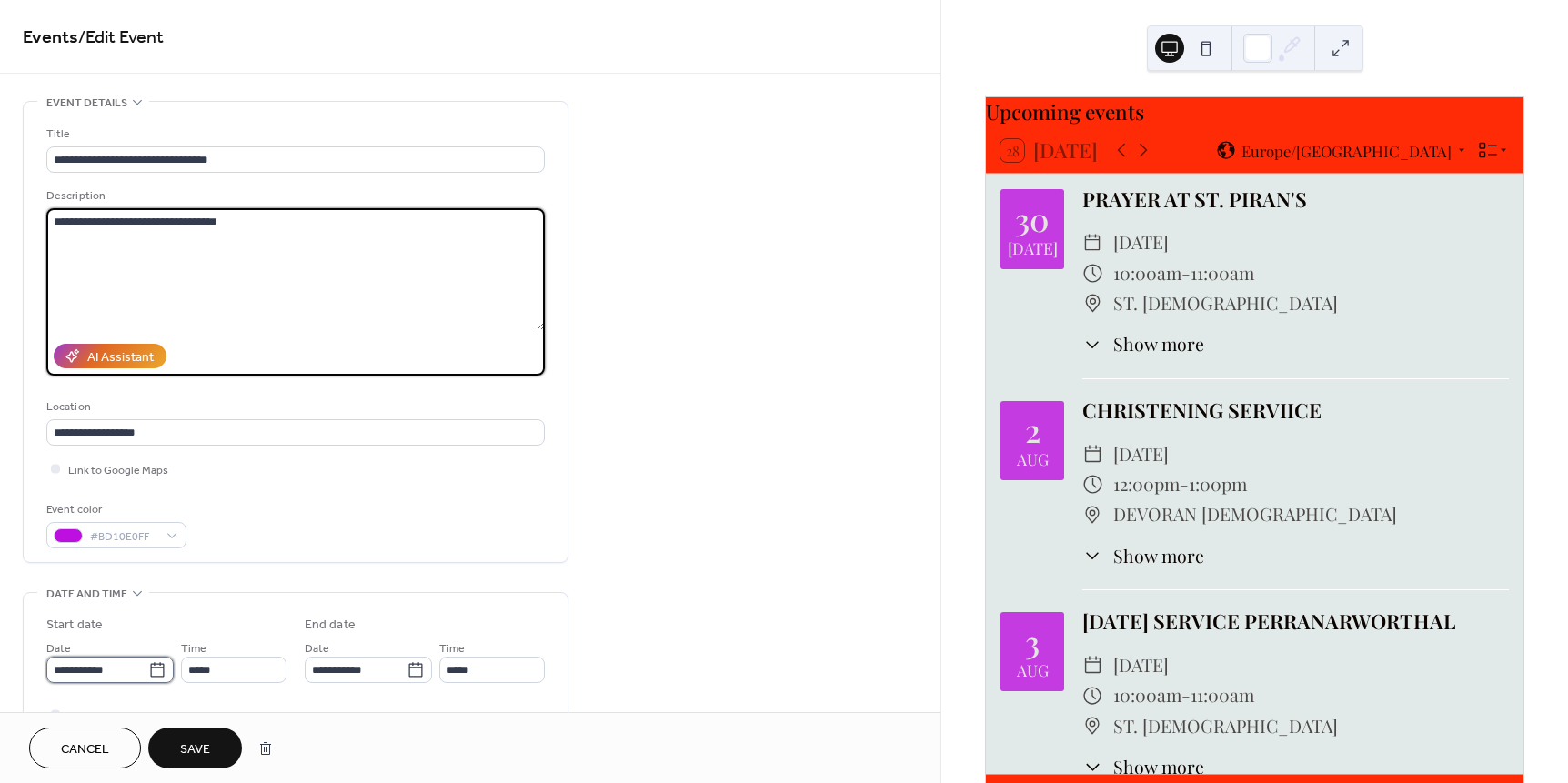 click on "**********" at bounding box center (97, 669) 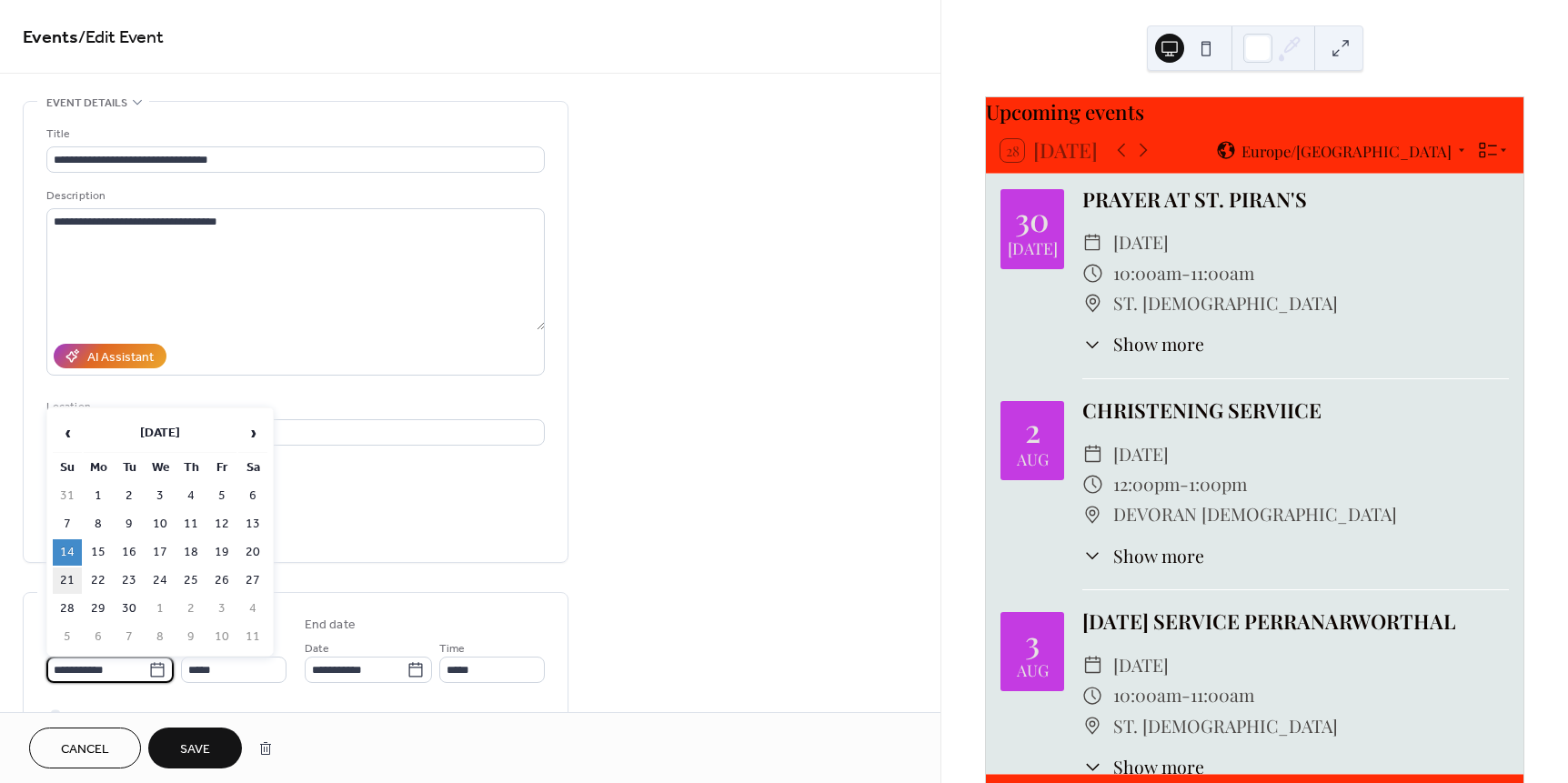 click on "21" at bounding box center (67, 580) 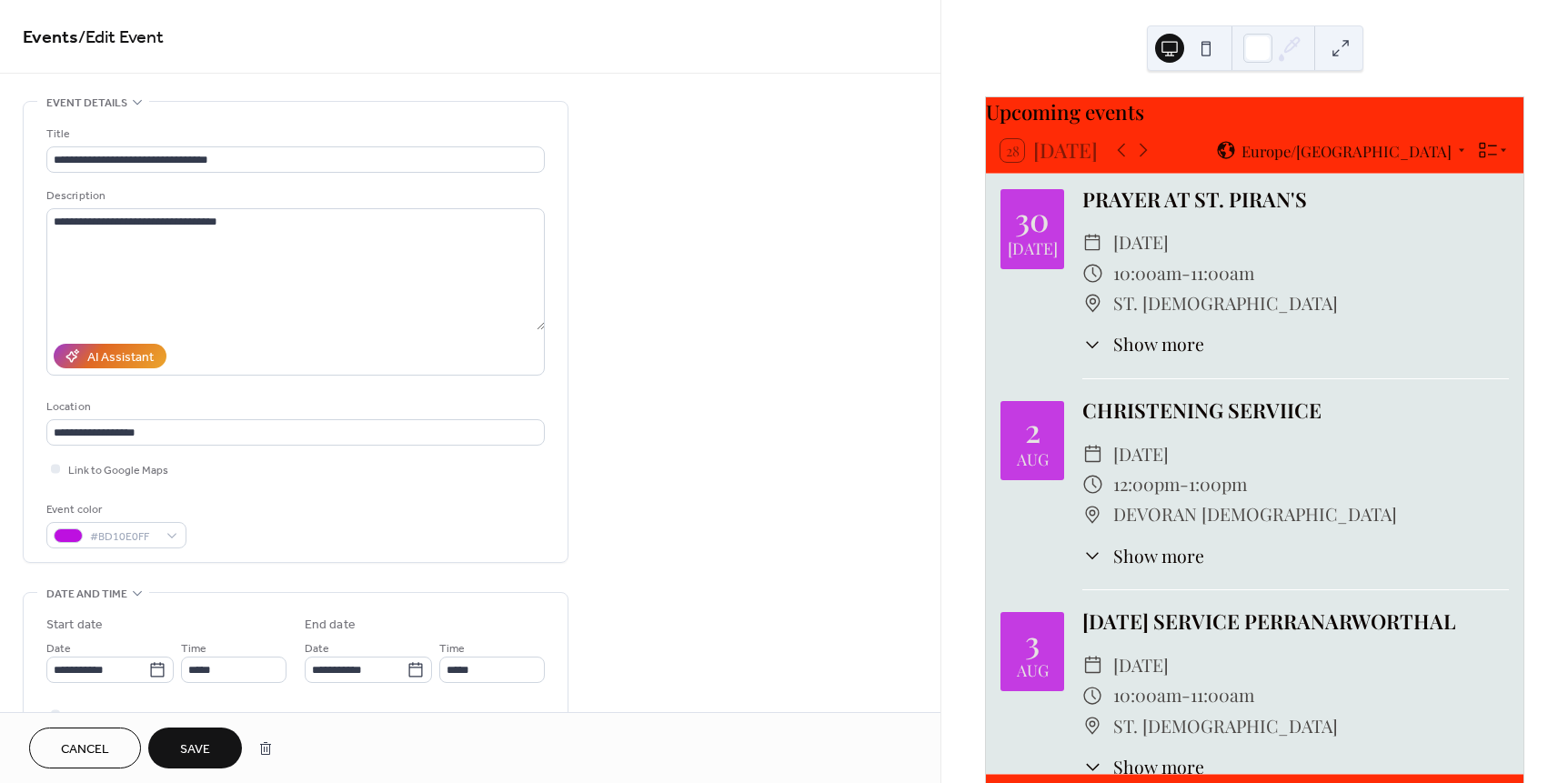 click on "Save" at bounding box center [195, 749] 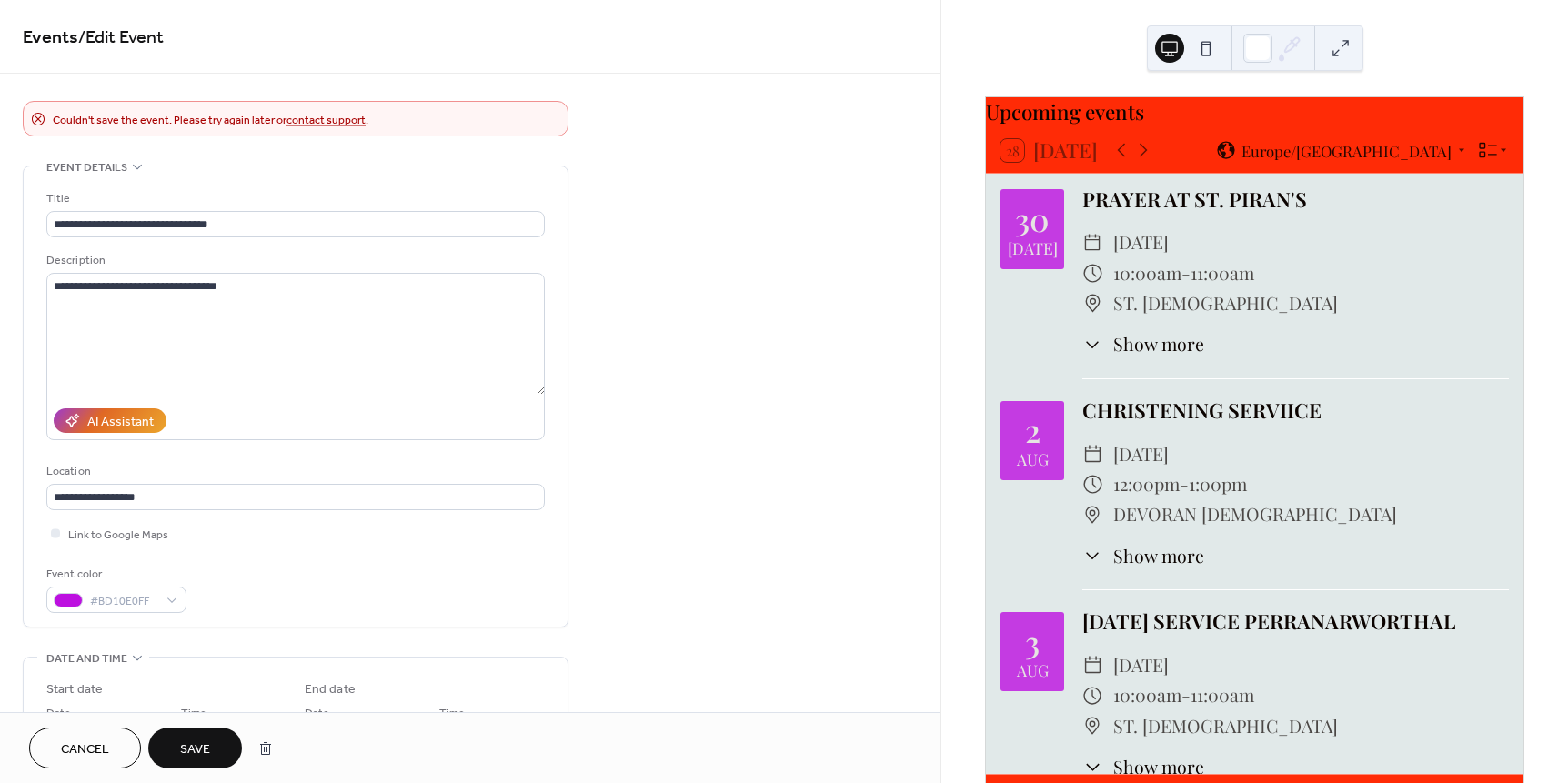 click on "**********" at bounding box center [470, 687] 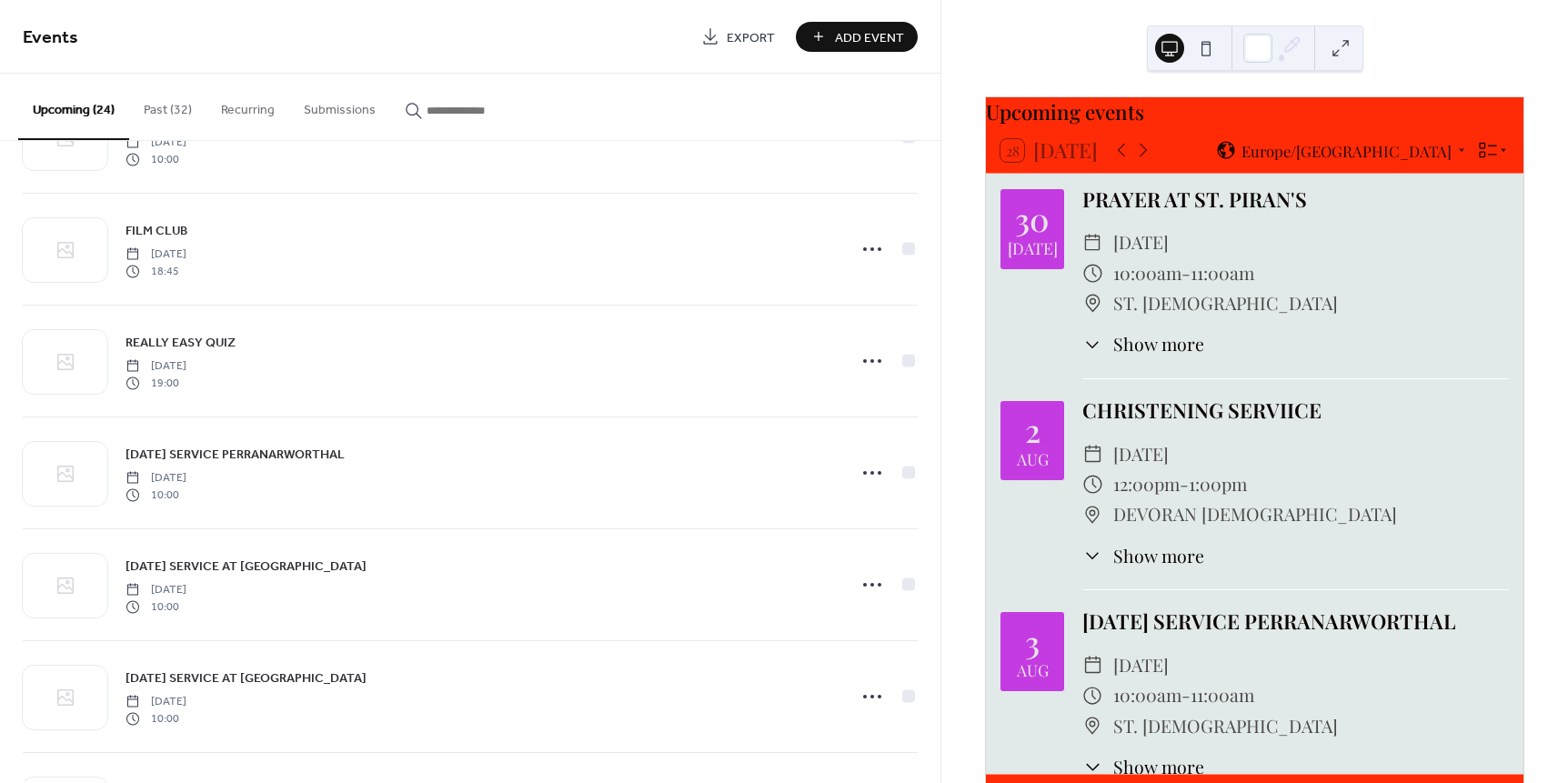 scroll, scrollTop: 1828, scrollLeft: 0, axis: vertical 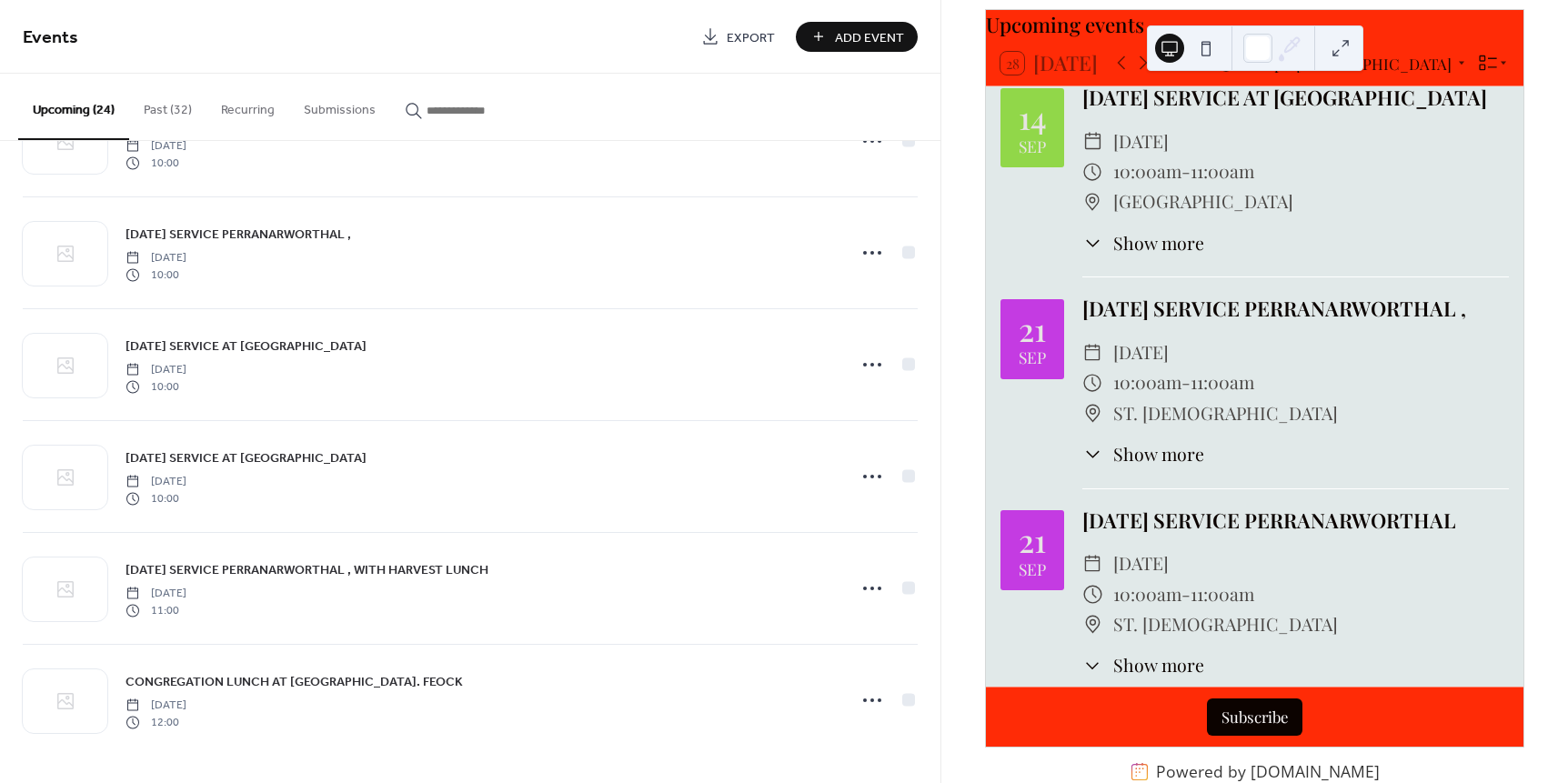 click on "Show more" at bounding box center (1159, 454) 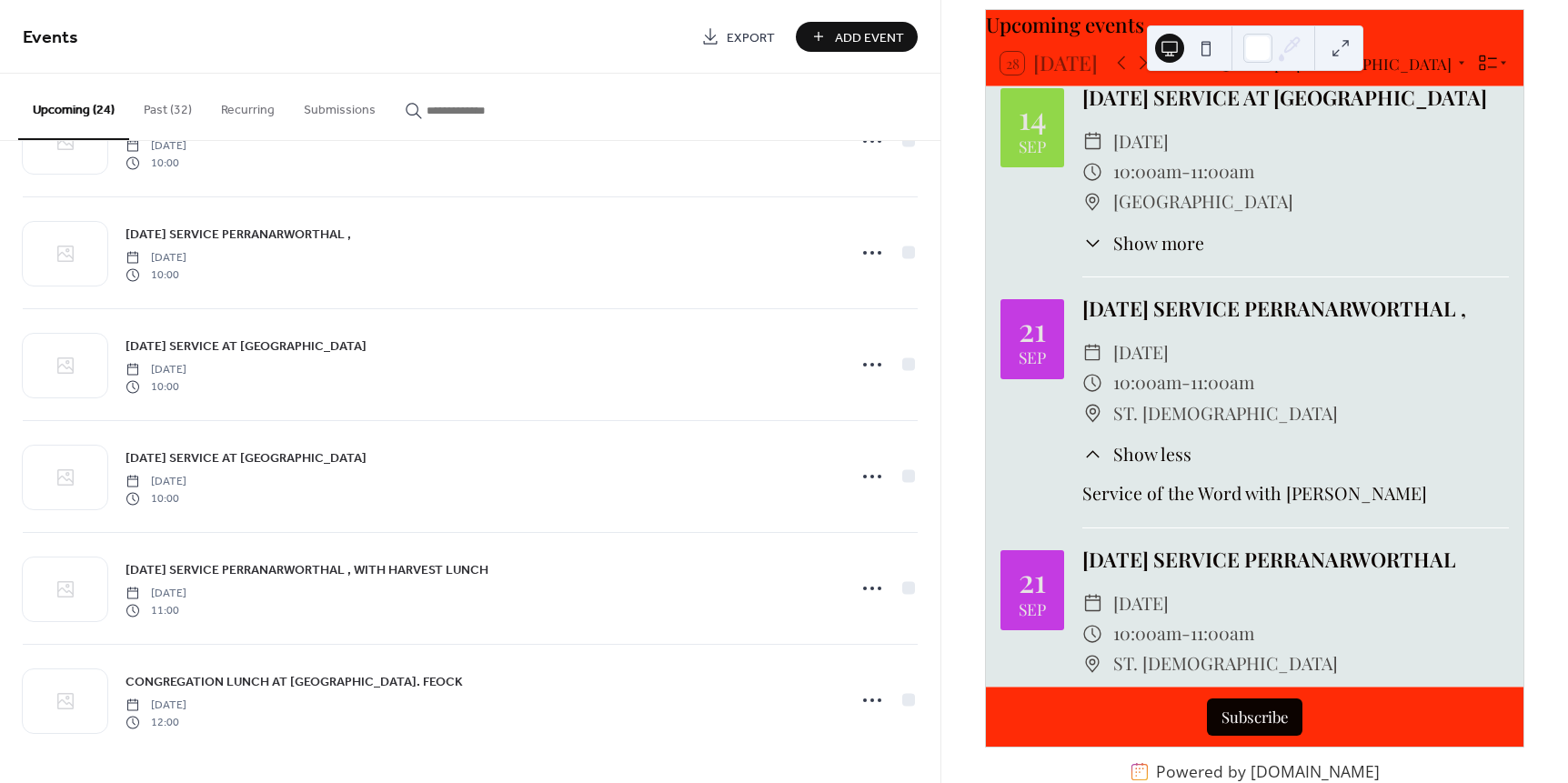 click on "Show less" at bounding box center [1152, 454] 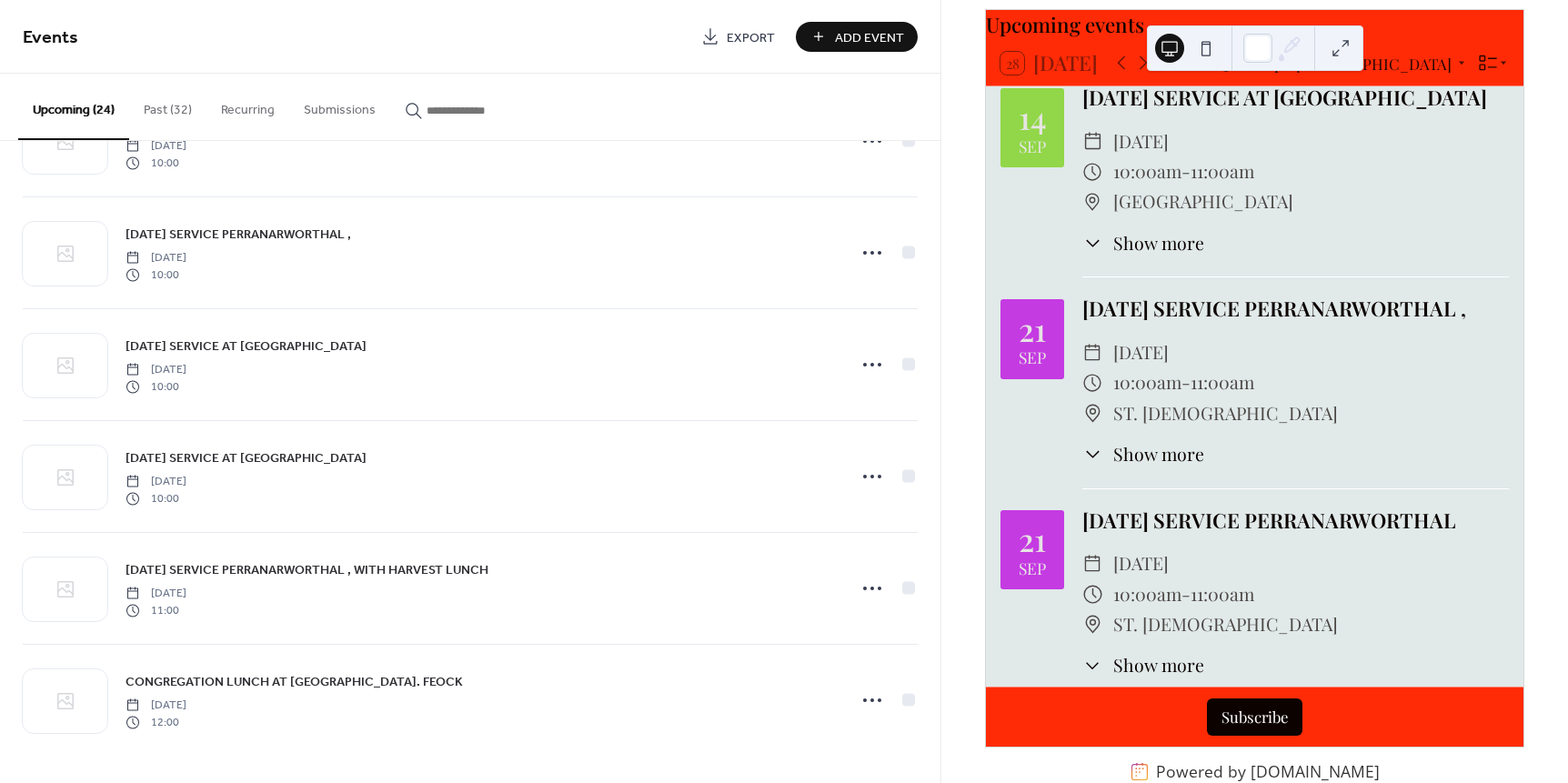 click on "Show more" at bounding box center (1159, 665) 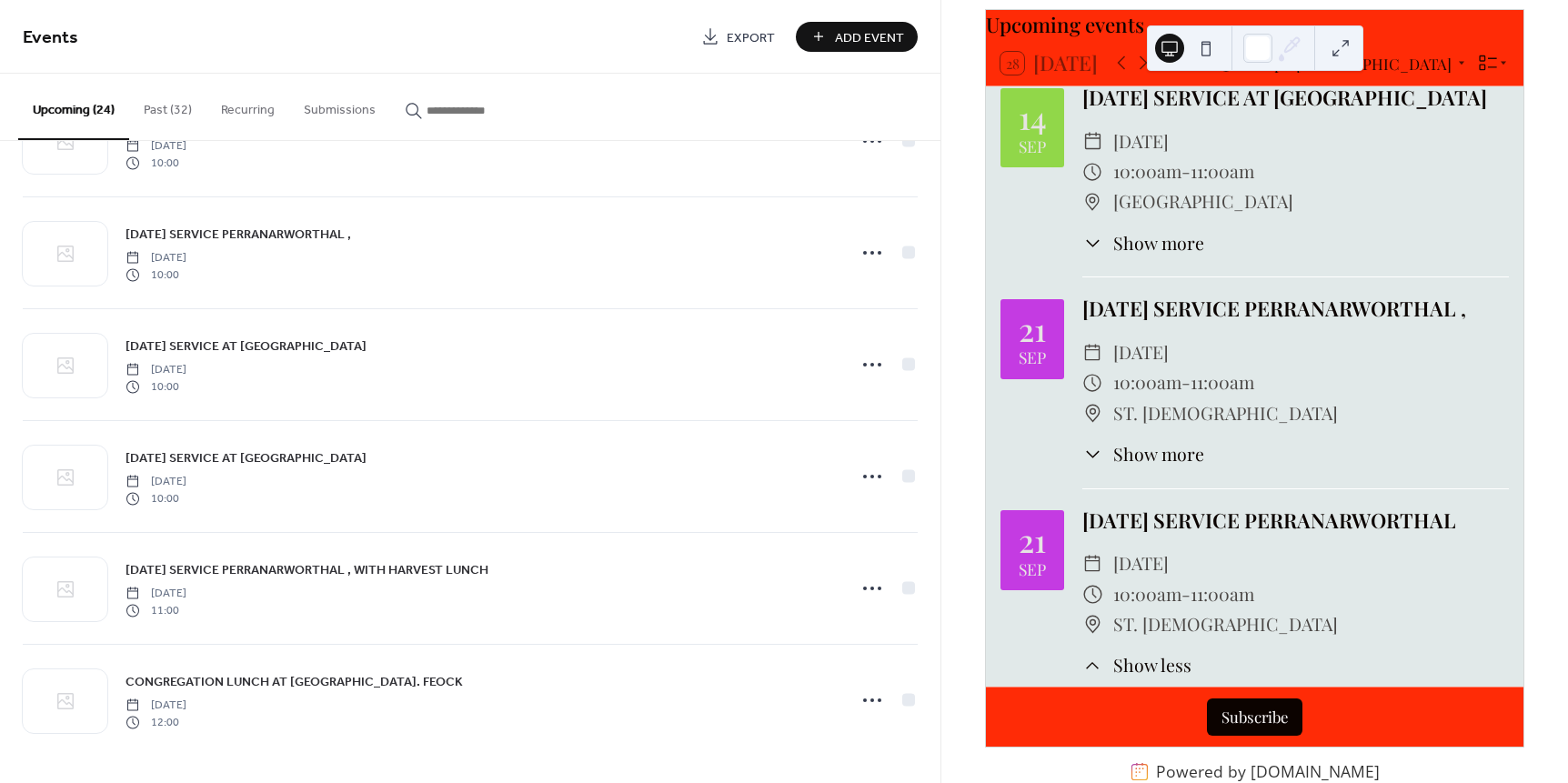 scroll, scrollTop: 3675, scrollLeft: 0, axis: vertical 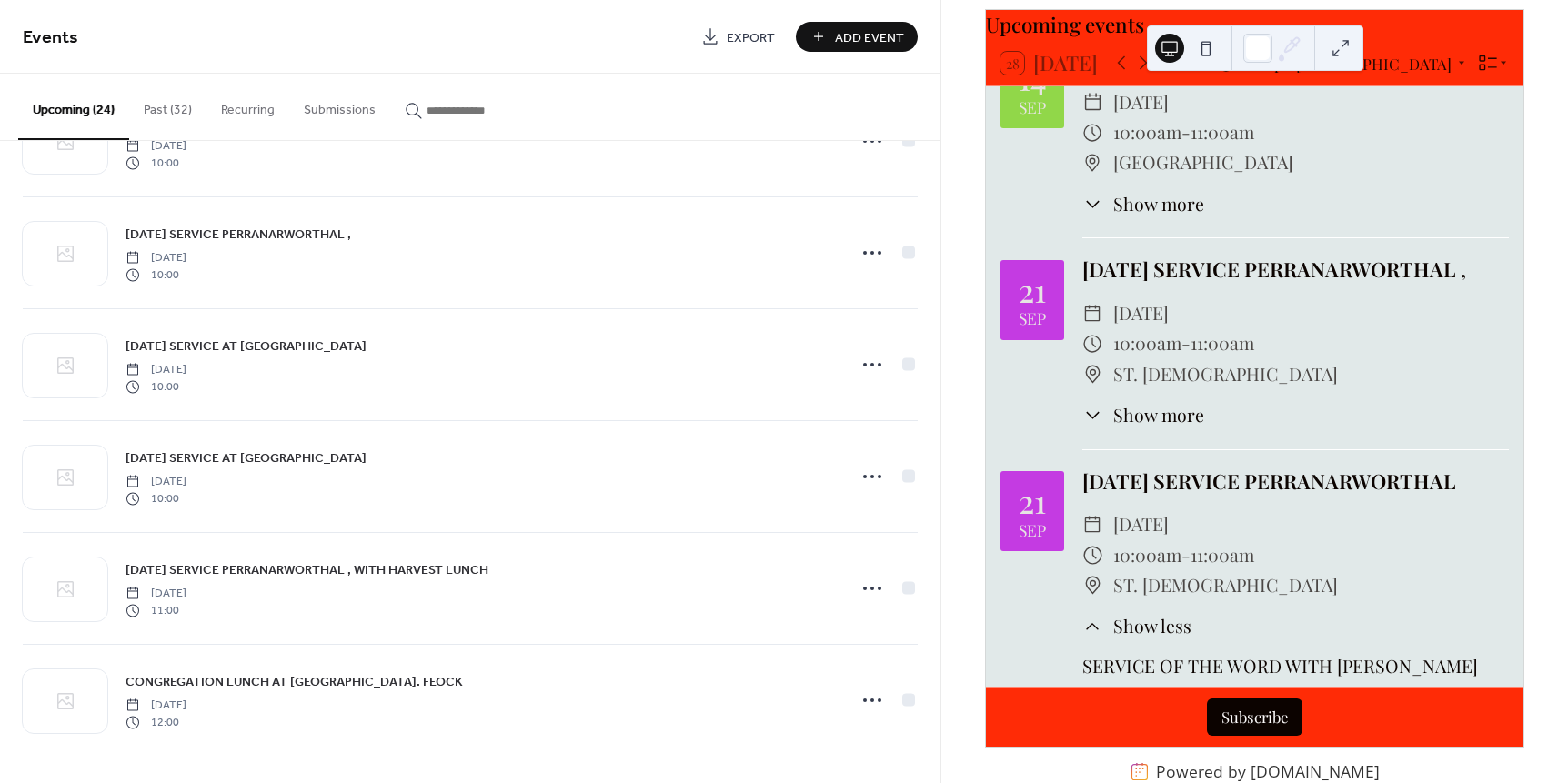 click 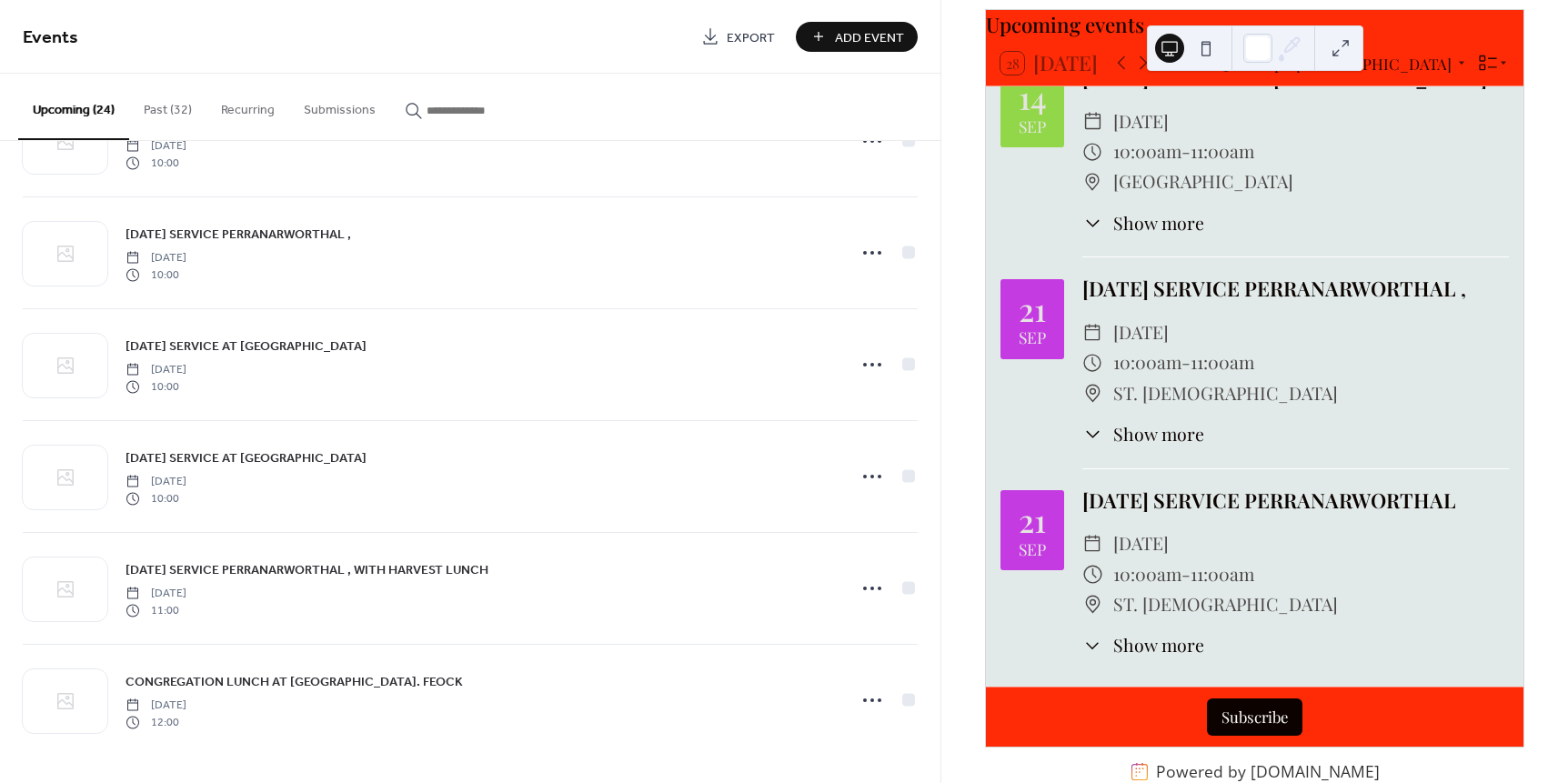 scroll, scrollTop: 3636, scrollLeft: 0, axis: vertical 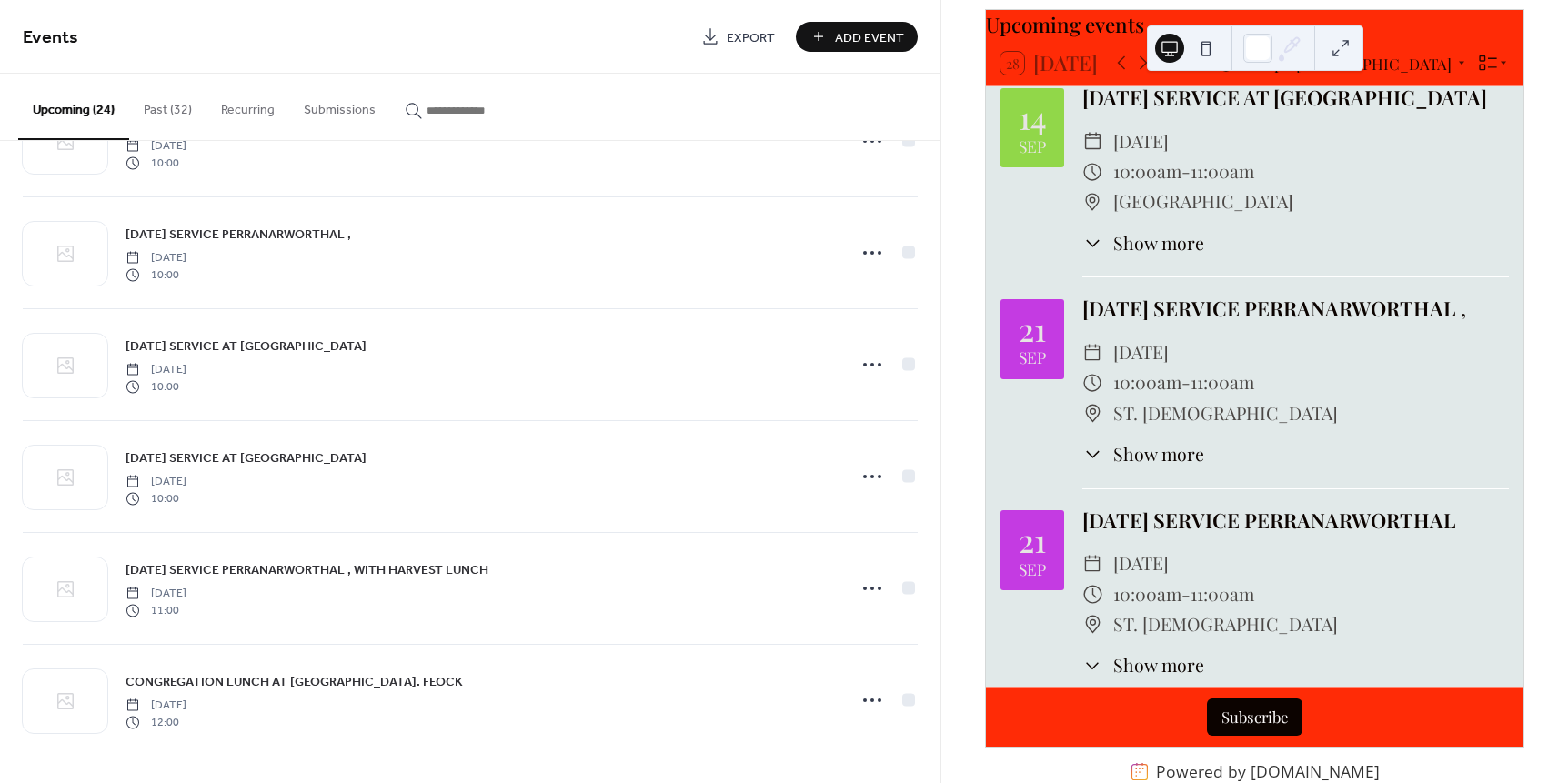click on "[DATE]" at bounding box center [1032, 550] 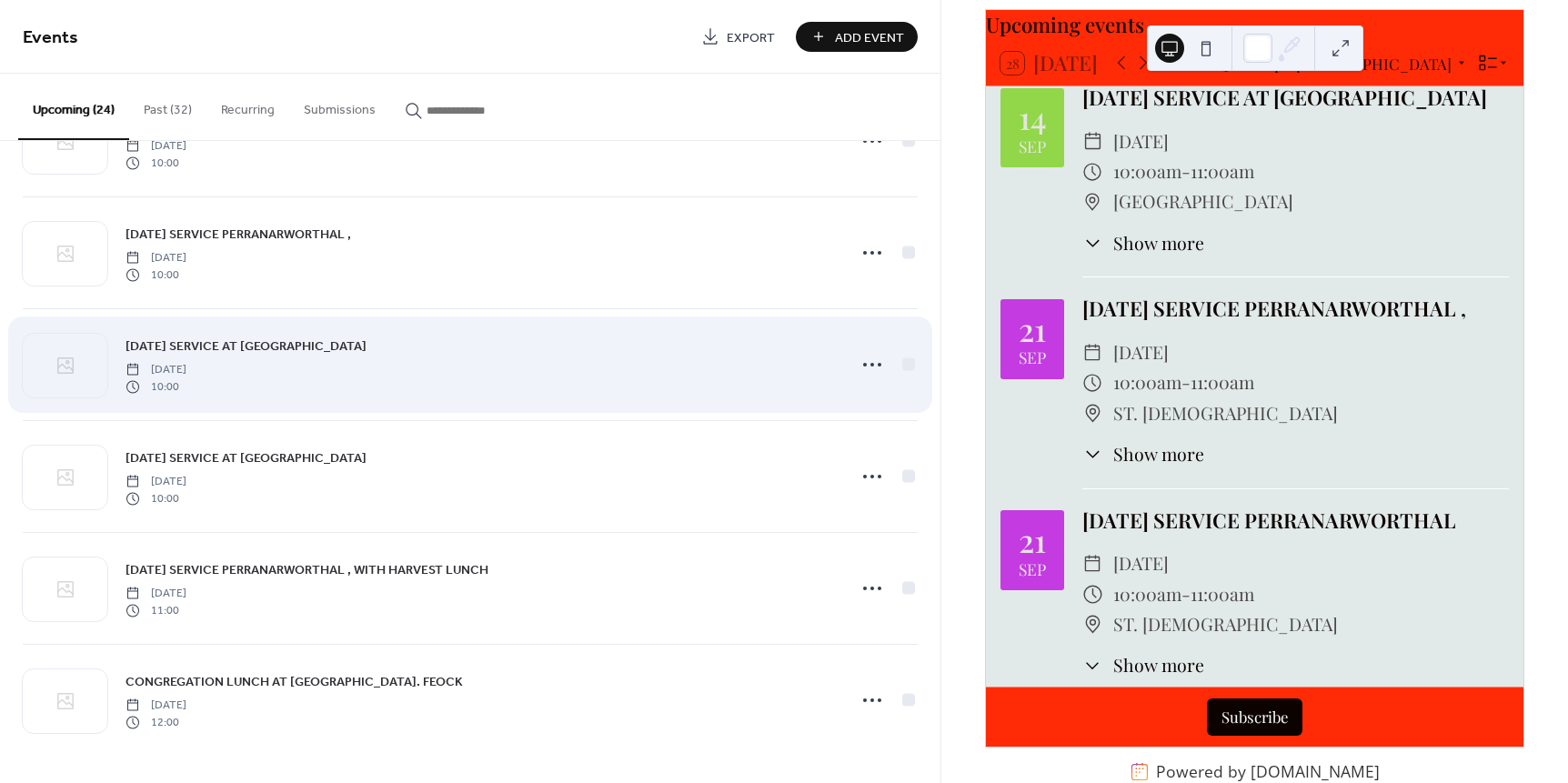 click on "[DATE] SERVICE AT [GEOGRAPHIC_DATA] [DATE] 10:00" at bounding box center [470, 365] 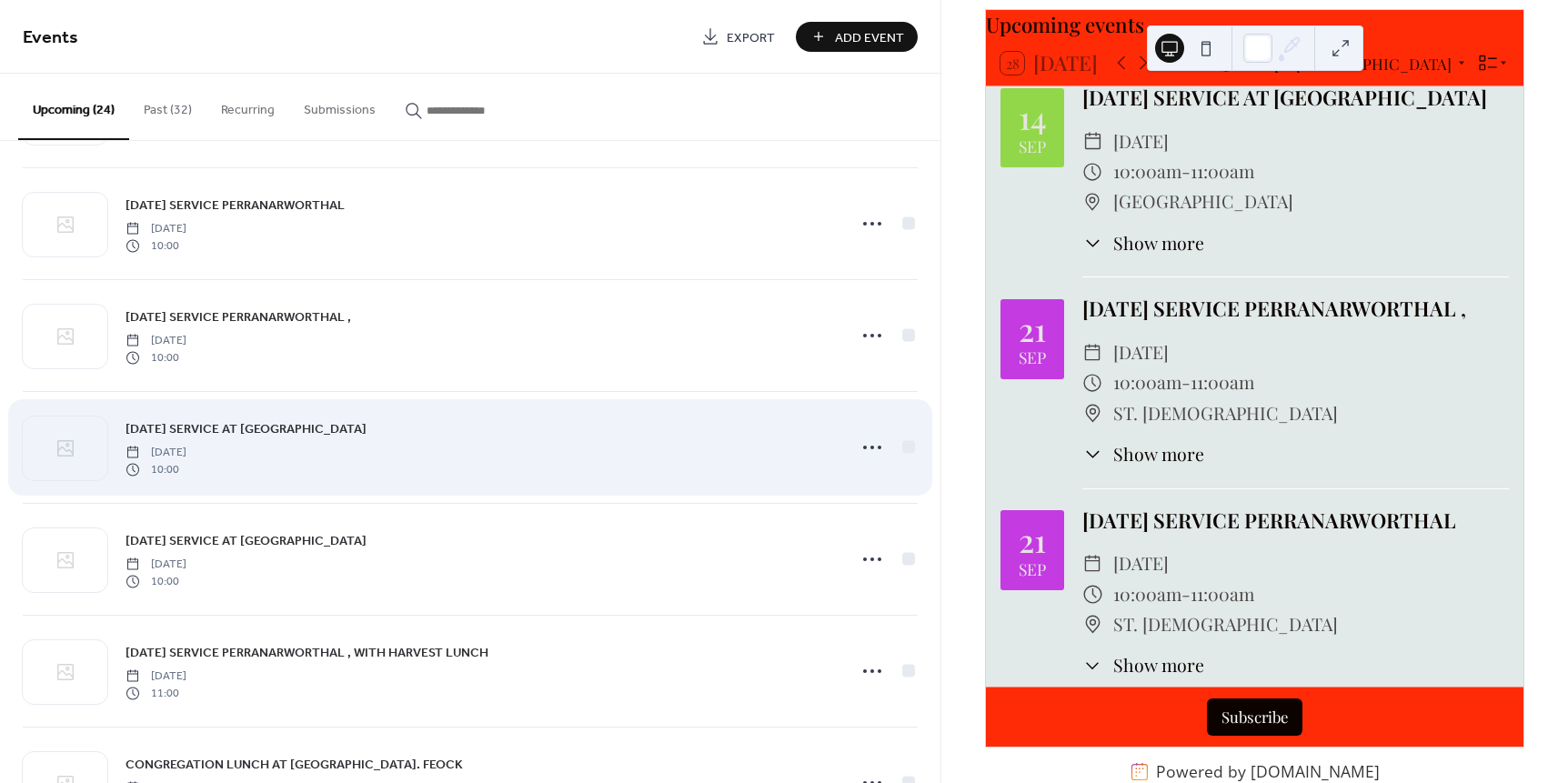 scroll, scrollTop: 1987, scrollLeft: 0, axis: vertical 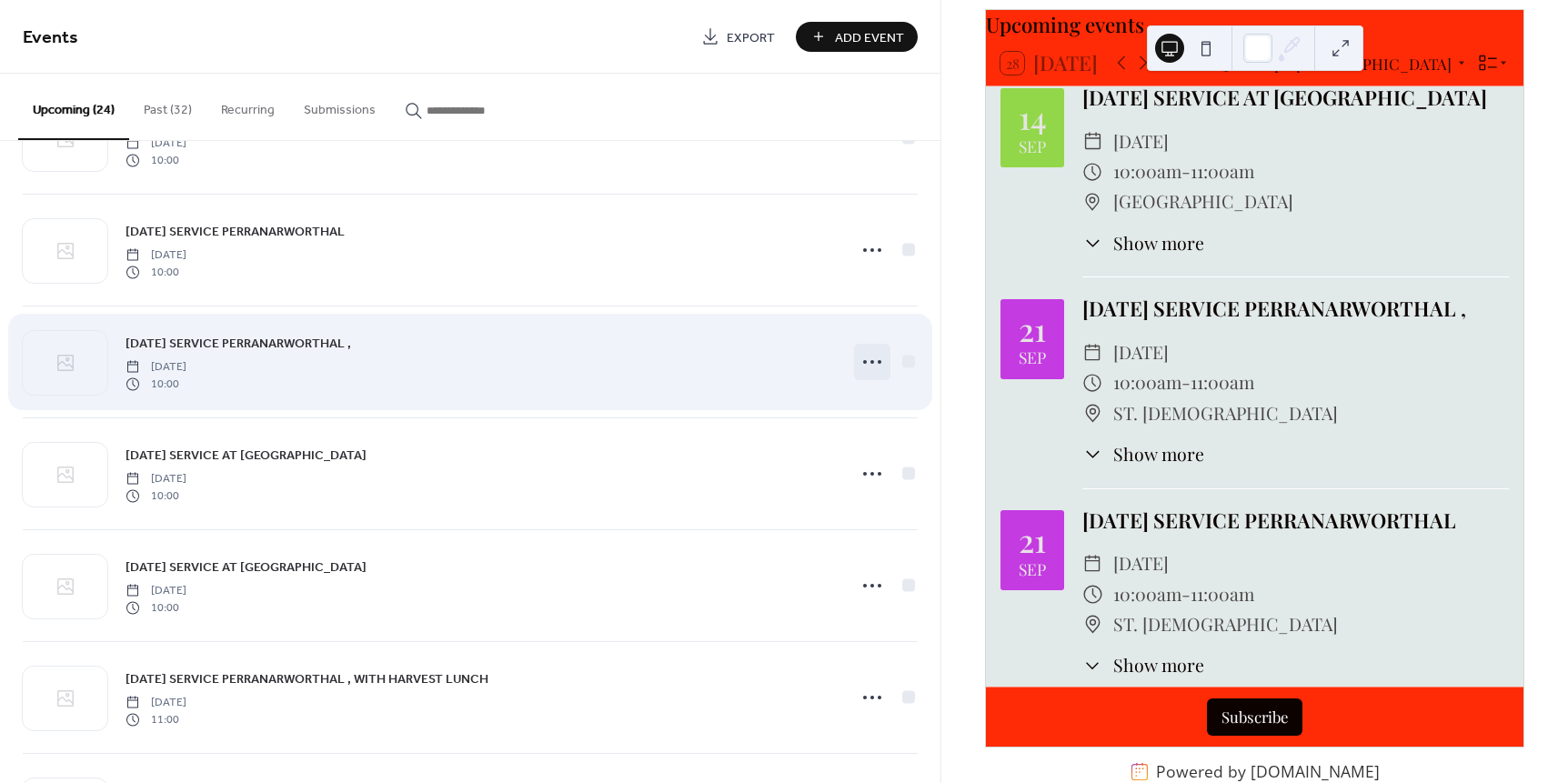 click 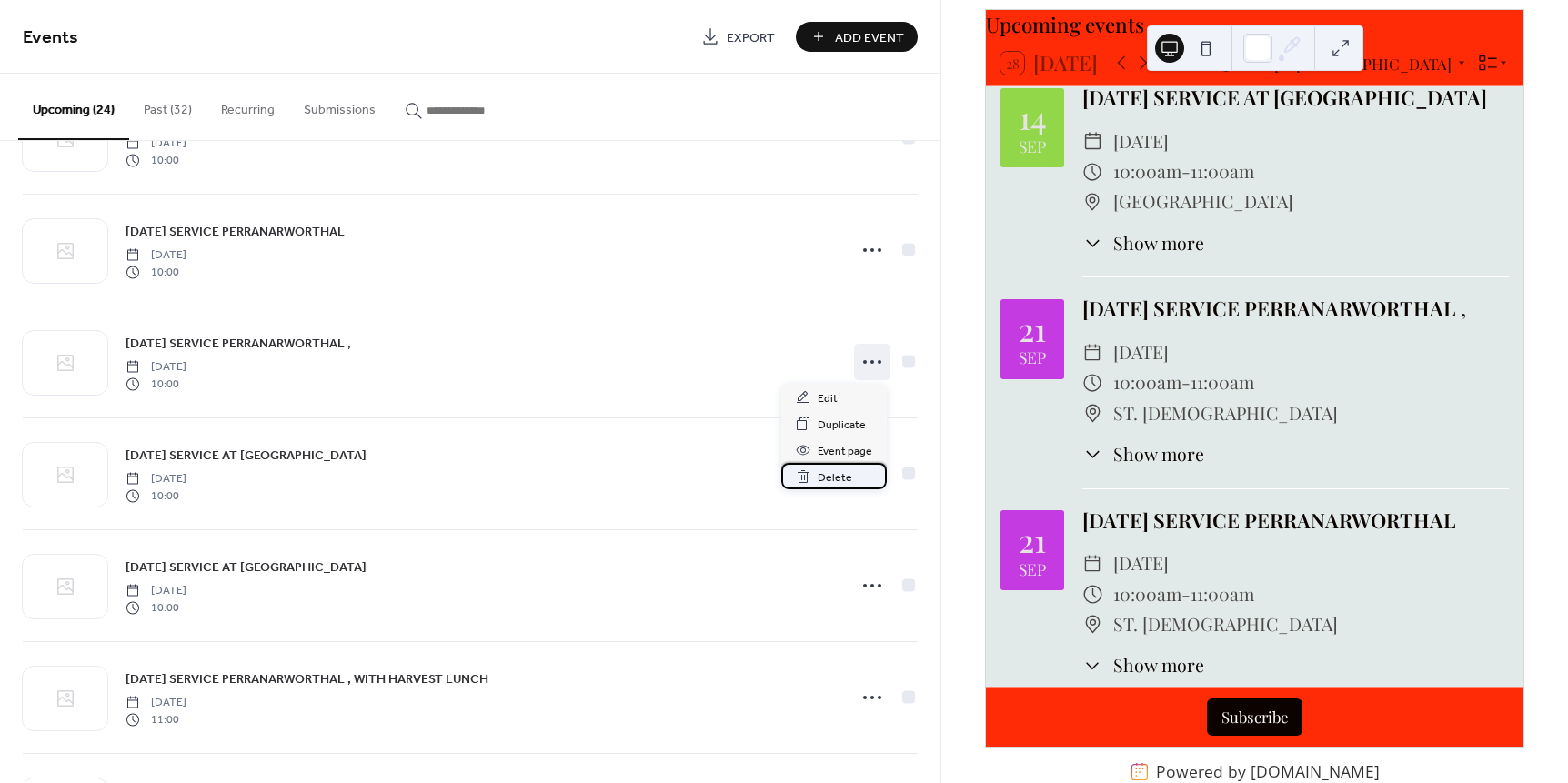 click on "Delete" at bounding box center [835, 477] 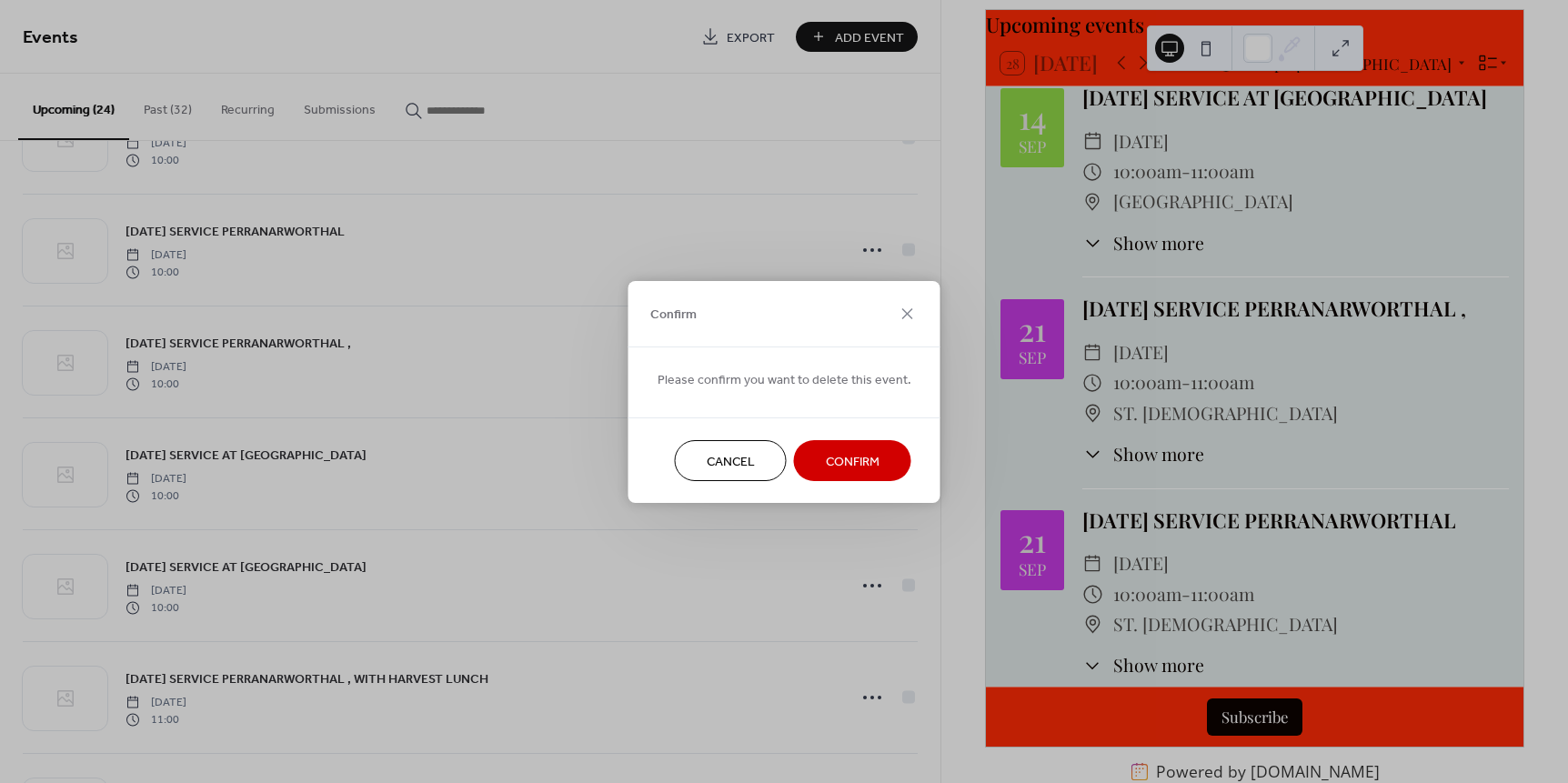 click on "Confirm" at bounding box center [852, 461] 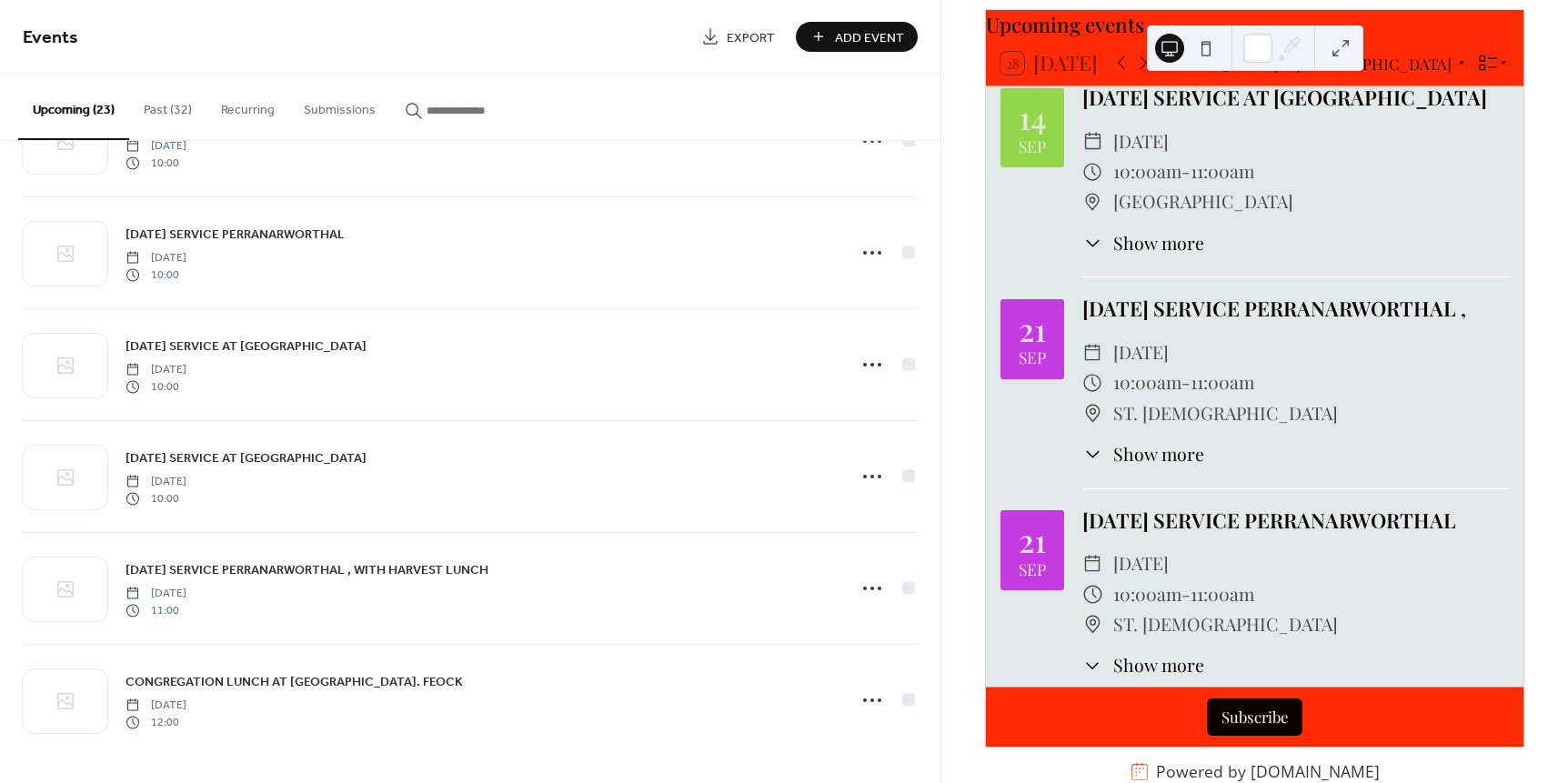 scroll, scrollTop: 1984, scrollLeft: 0, axis: vertical 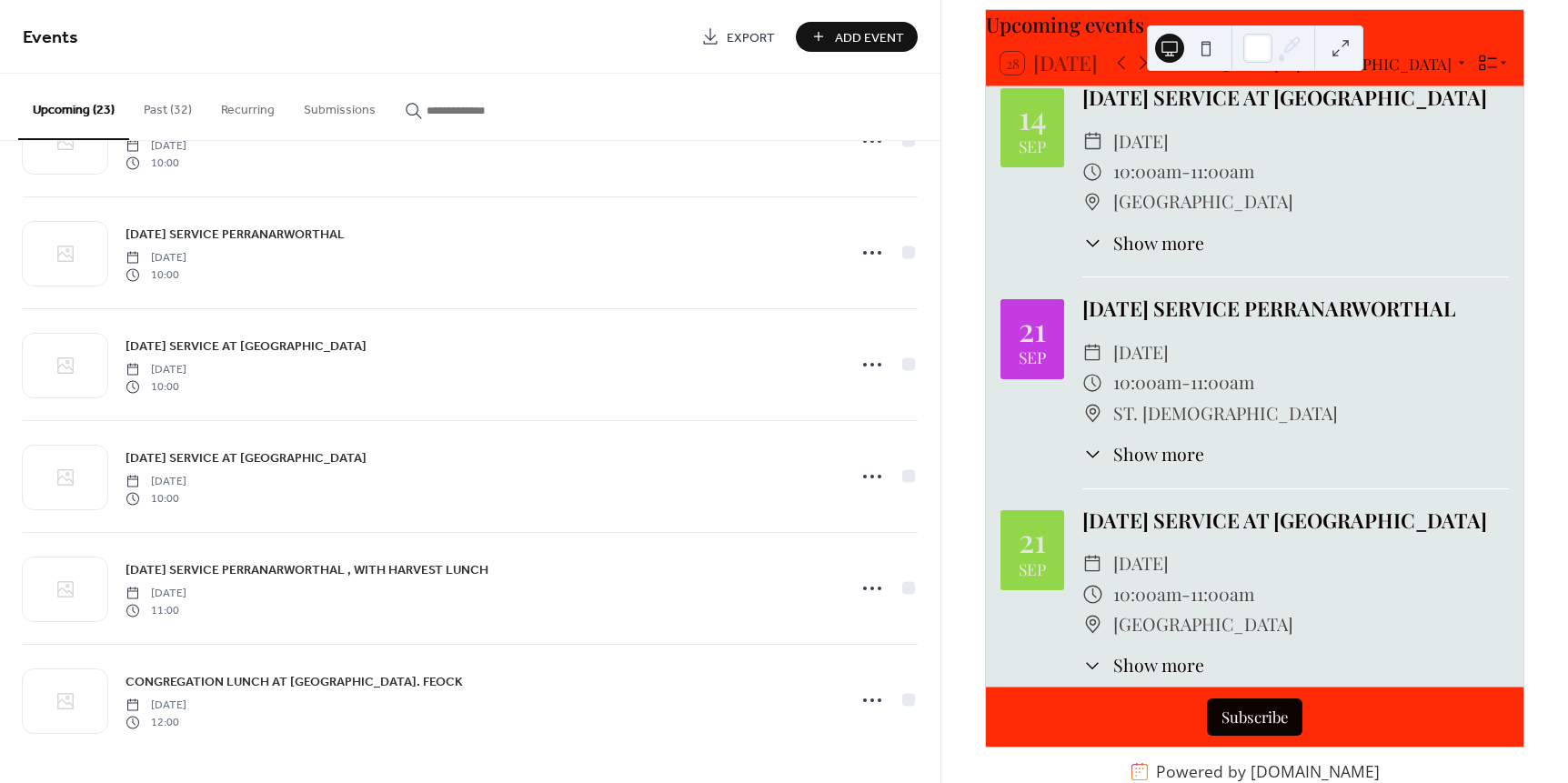 click on "Upcoming events 28 [DATE] [GEOGRAPHIC_DATA]/[GEOGRAPHIC_DATA] [DATE] PRAYER AT [GEOGRAPHIC_DATA]. PIRAN'S ​ [DATE] ​ 10:00am - 11:00am ​ ST. PIRAN'S CHURCH ​ Show more [GEOGRAPHIC_DATA][PERSON_NAME]'s [DEMOGRAPHIC_DATA] open for prayer and quiet contemplation. Our Worship Leaders are on hand as well. [DATE] CHRISTENING SERVIICE ​ [DATE] ​ 12:00pm - 1:00pm ​ DEVORAN  [DEMOGRAPHIC_DATA] ​ Show more CHRISTENING SERVICE FOR [PERSON_NAME] [DATE] [DATE] SERVICE  PERRANARWORTHAL ​ [DATE] ​ 10:00am - 11:00am ​ ST. PIRAN'S [DEMOGRAPHIC_DATA] ​ Show more SERVICE OF THE WORD WITH [PERSON_NAME] [DATE] [DATE] SERVICE - St. Feock ​ [DATE] ​ 10:00am - 11:00am ​ ST FEOCK CHURCH ​ Show more HOLY COMMUNION WITH REVD. [PERSON_NAME] [DATE] FILM CLUB ​ [DATE] ​ 6:45pm - 10:00pm ​ [GEOGRAPHIC_DATA] ​ Show more ST. FEOCK COMMUNITY HALL  [DATE] [DATE] SERVICE  PERRANARWORTHAL ​ [DATE] ​ 10:00am - 11:00am ​ ST. PIRAN'S [DEMOGRAPHIC_DATA] ​ Show more HOLY COMMUNION WITH REVD. [PERSON_NAME] 10 -" at bounding box center (1254, 391) 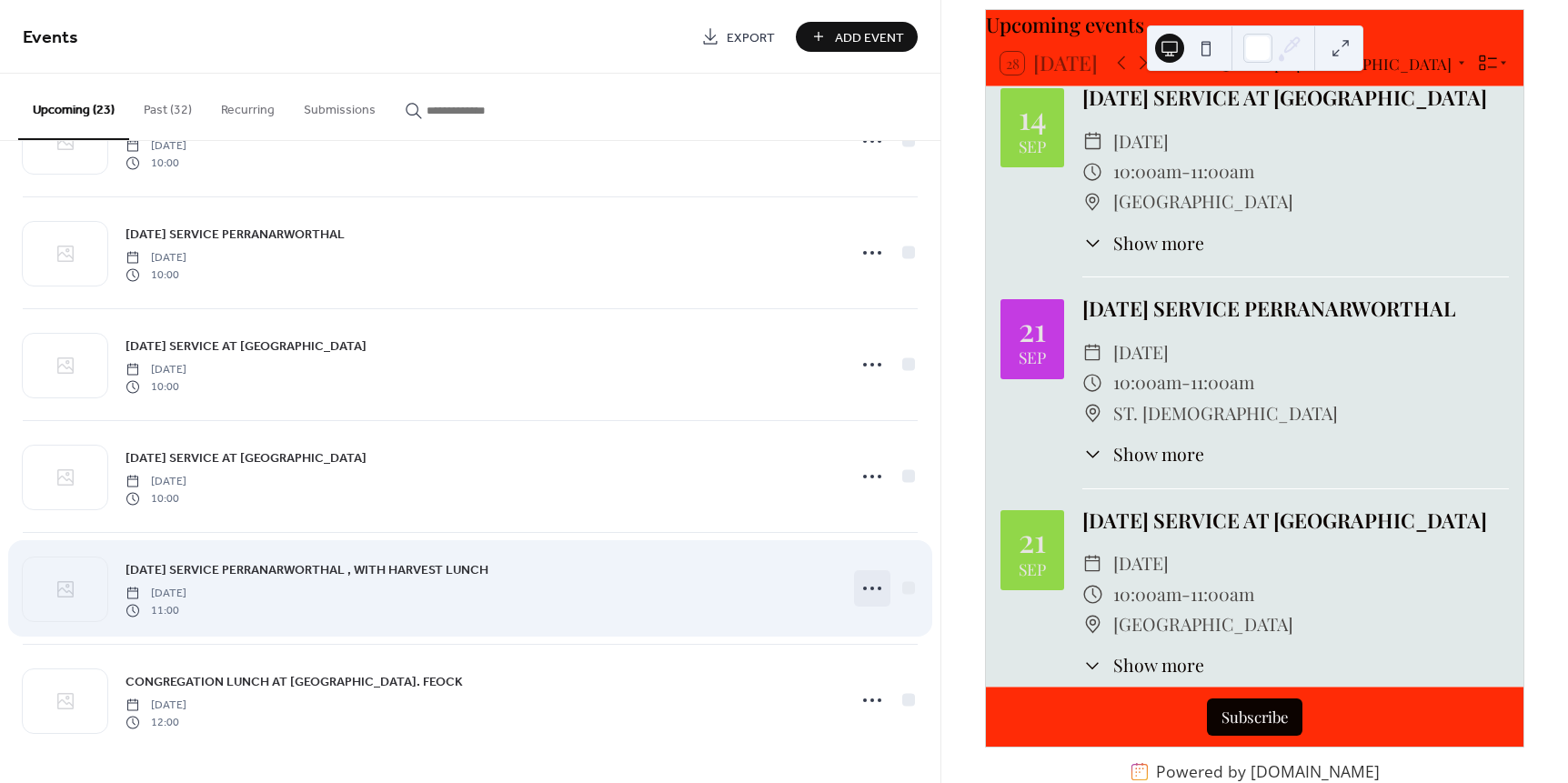 click 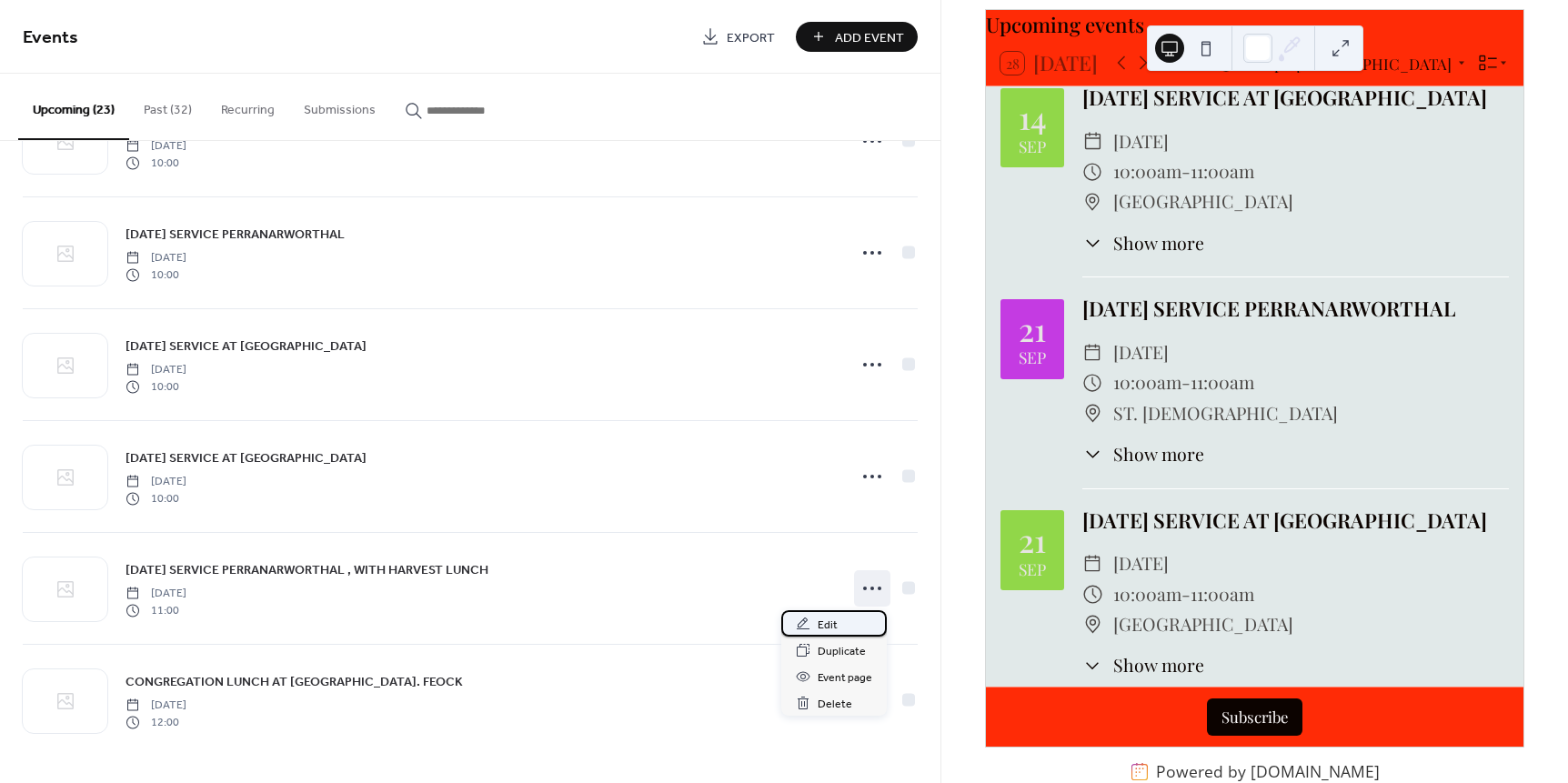 click on "Edit" at bounding box center (828, 625) 